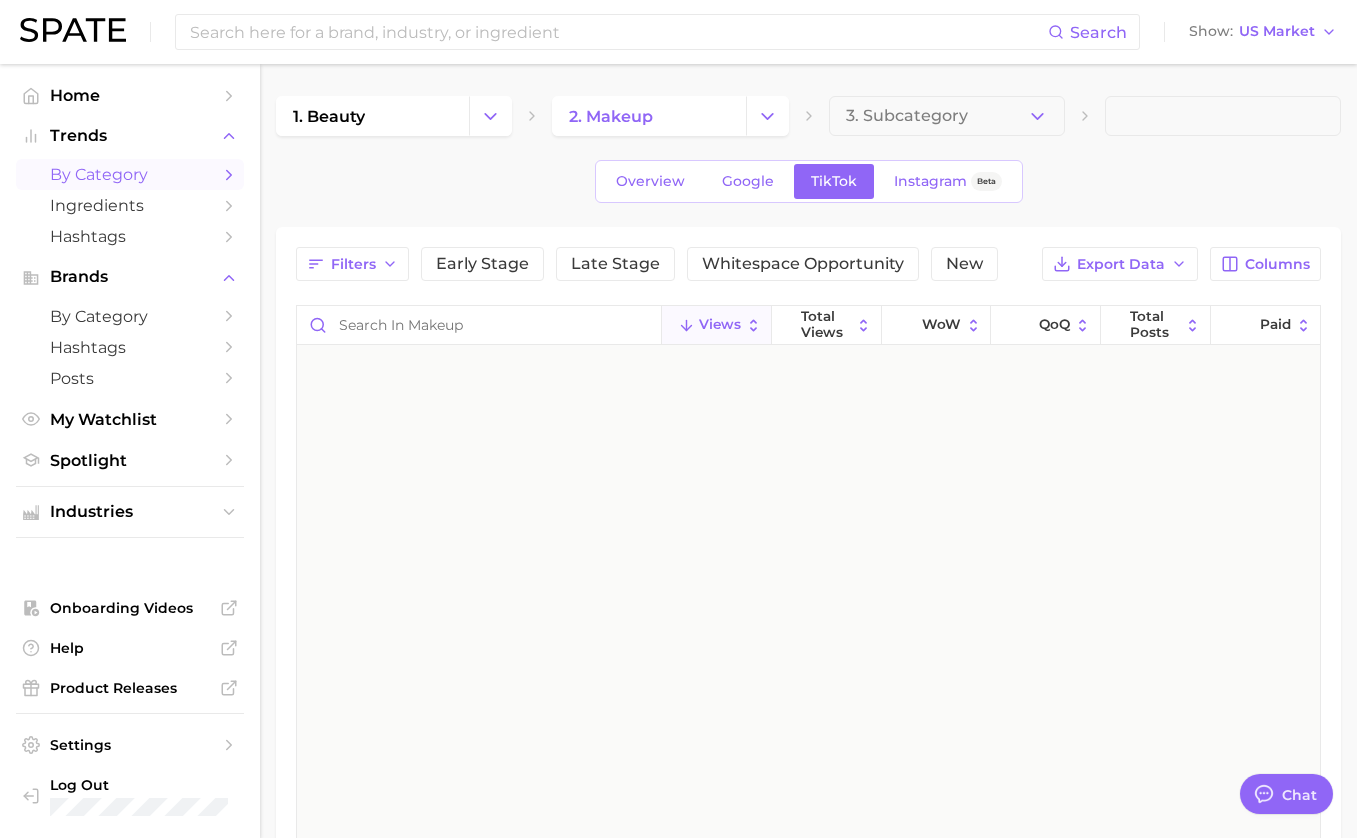 scroll, scrollTop: 0, scrollLeft: 0, axis: both 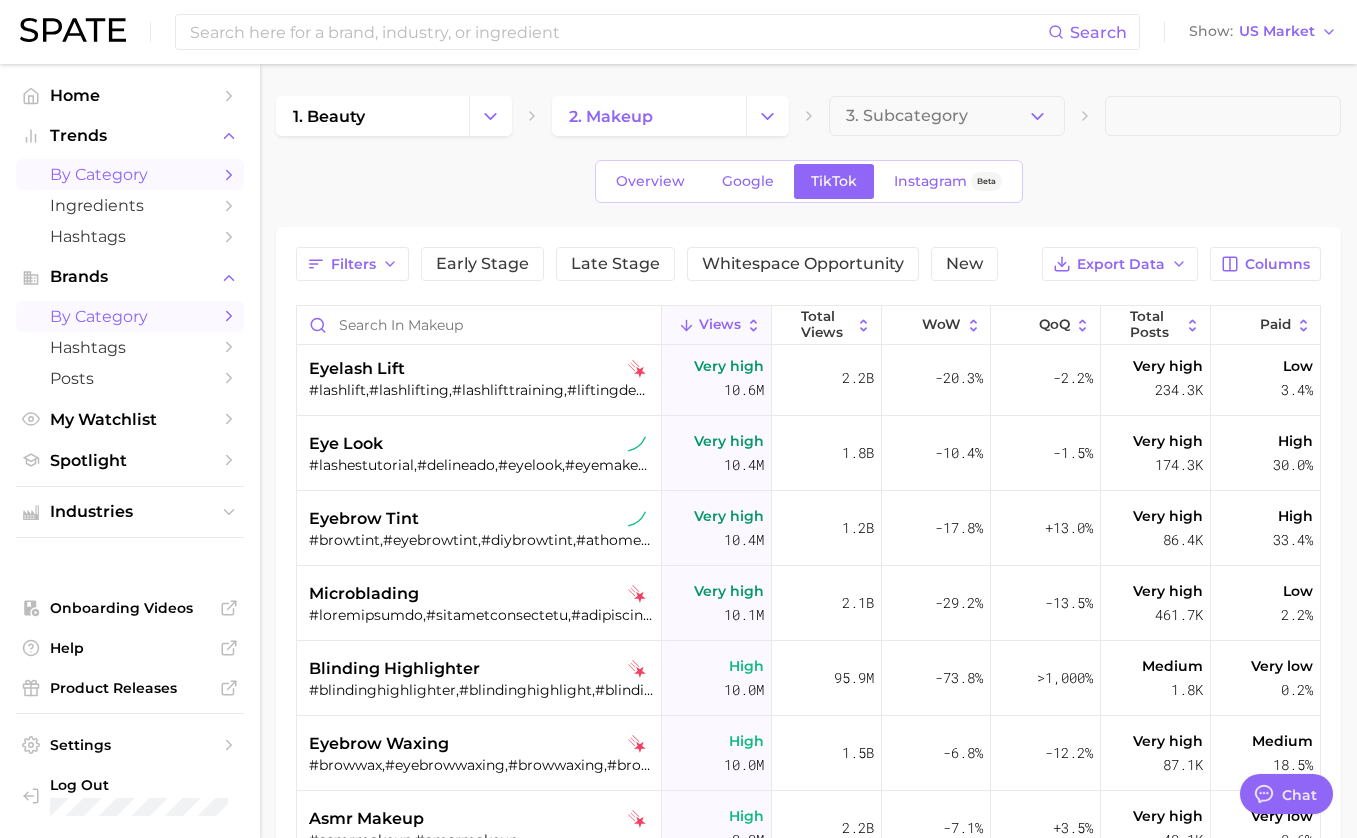 click on "by Category" at bounding box center (130, 316) 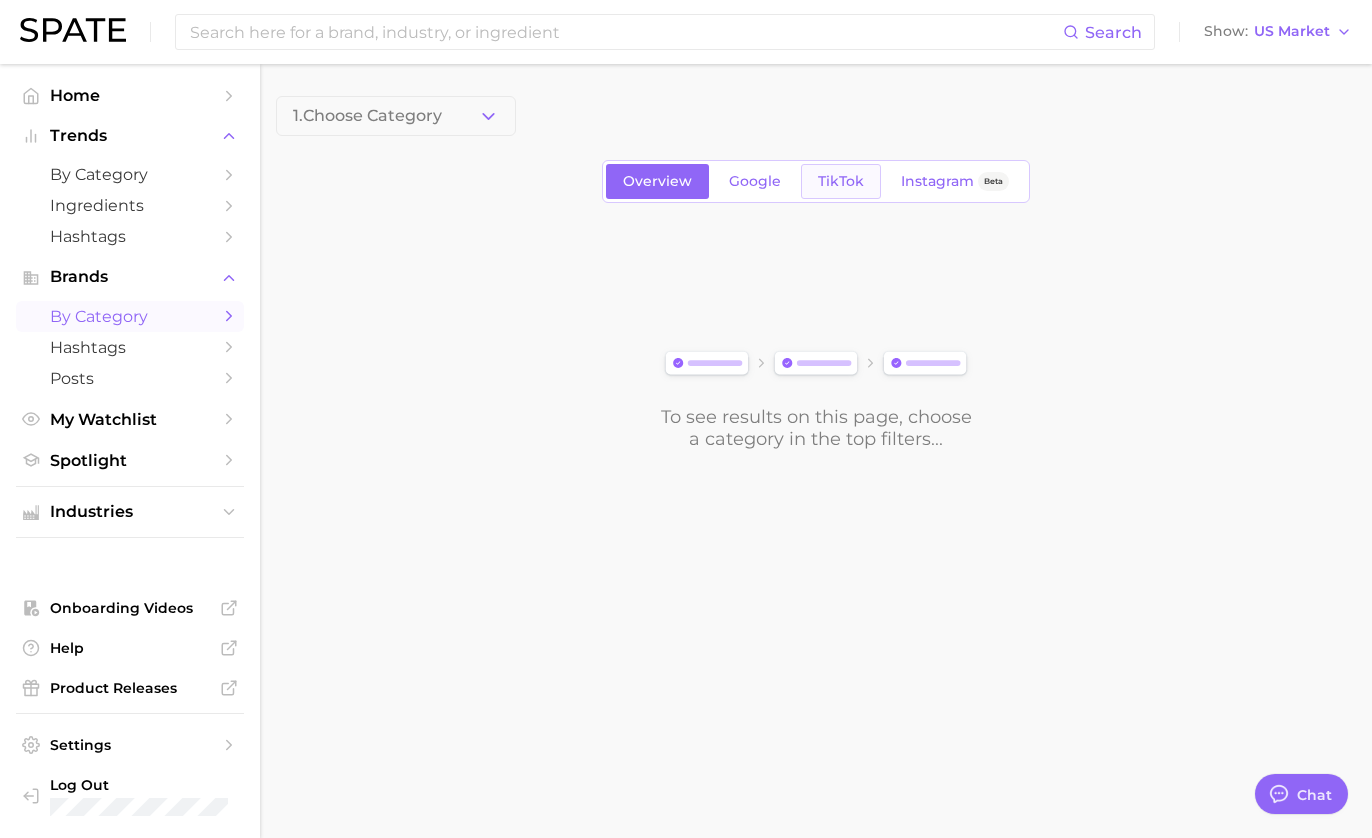 click on "TikTok" at bounding box center (841, 181) 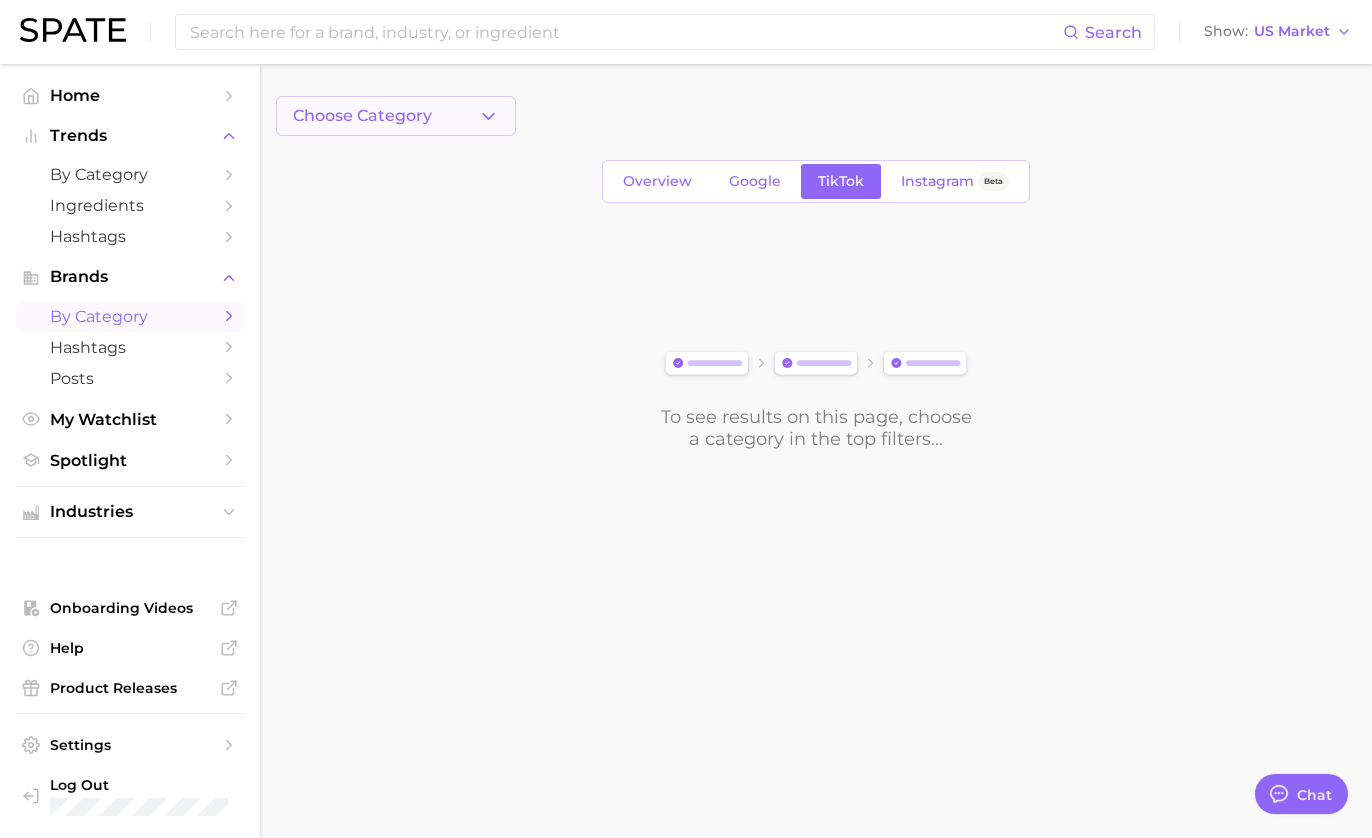 click on "Choose Category" at bounding box center (396, 116) 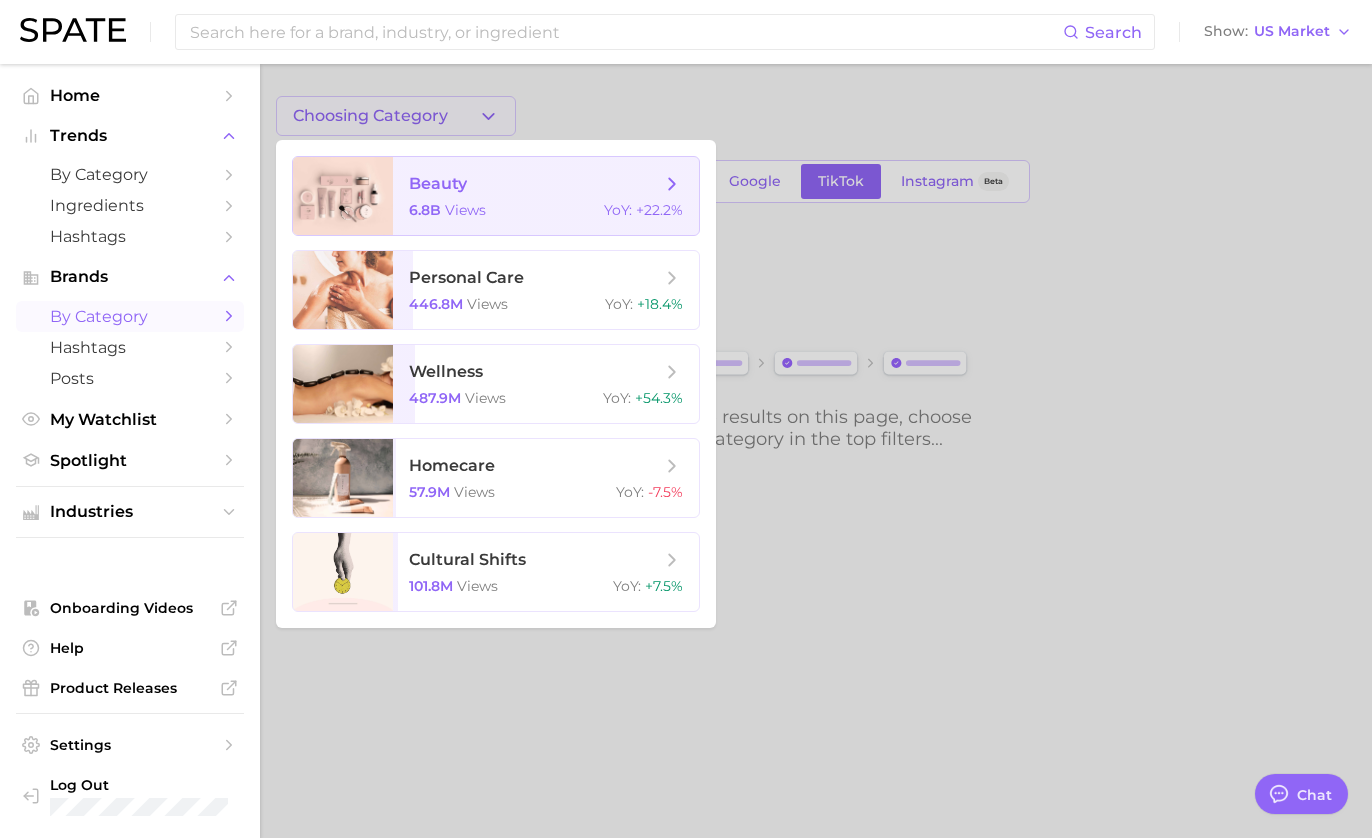 click on "beauty" at bounding box center [438, 183] 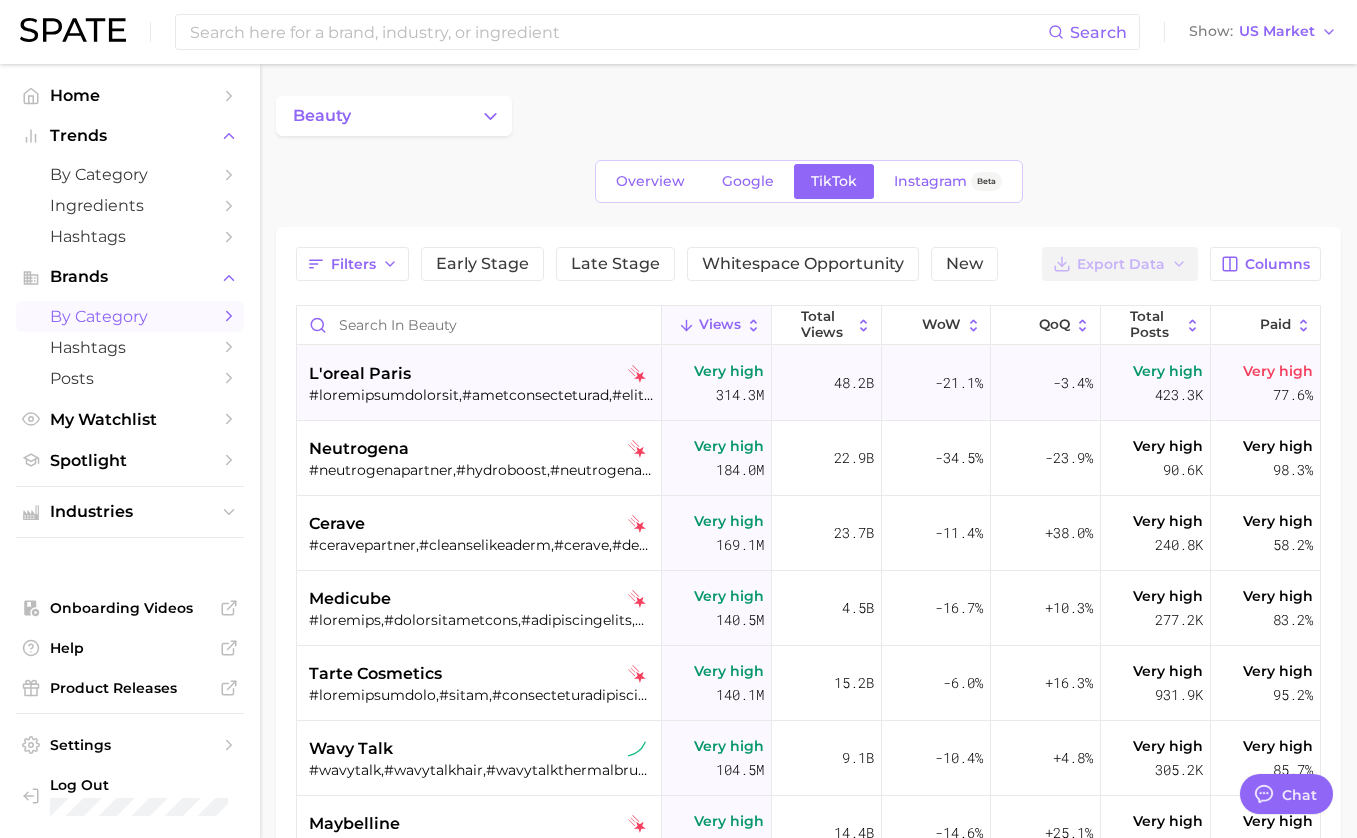 click on "l'oreal paris" at bounding box center [481, 374] 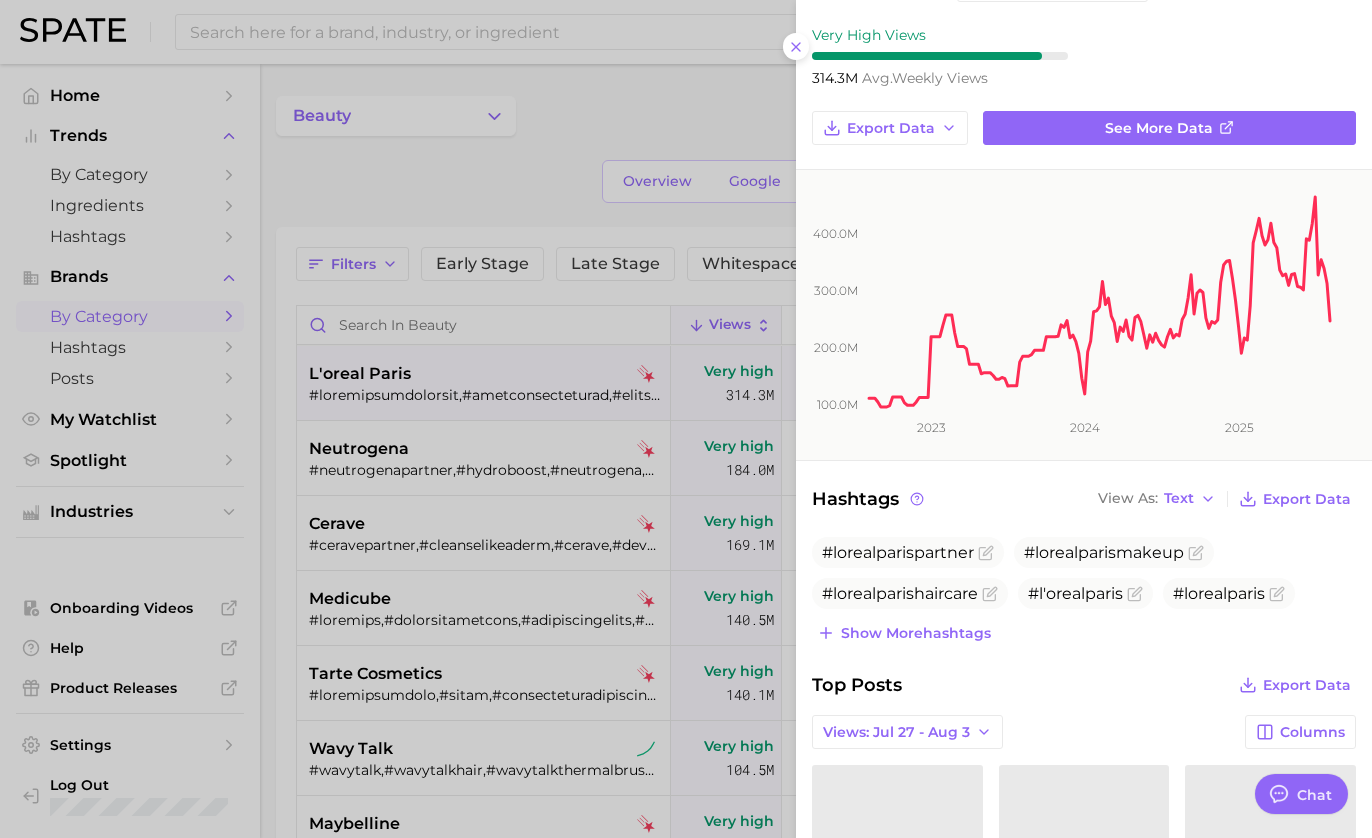 scroll, scrollTop: 133, scrollLeft: 0, axis: vertical 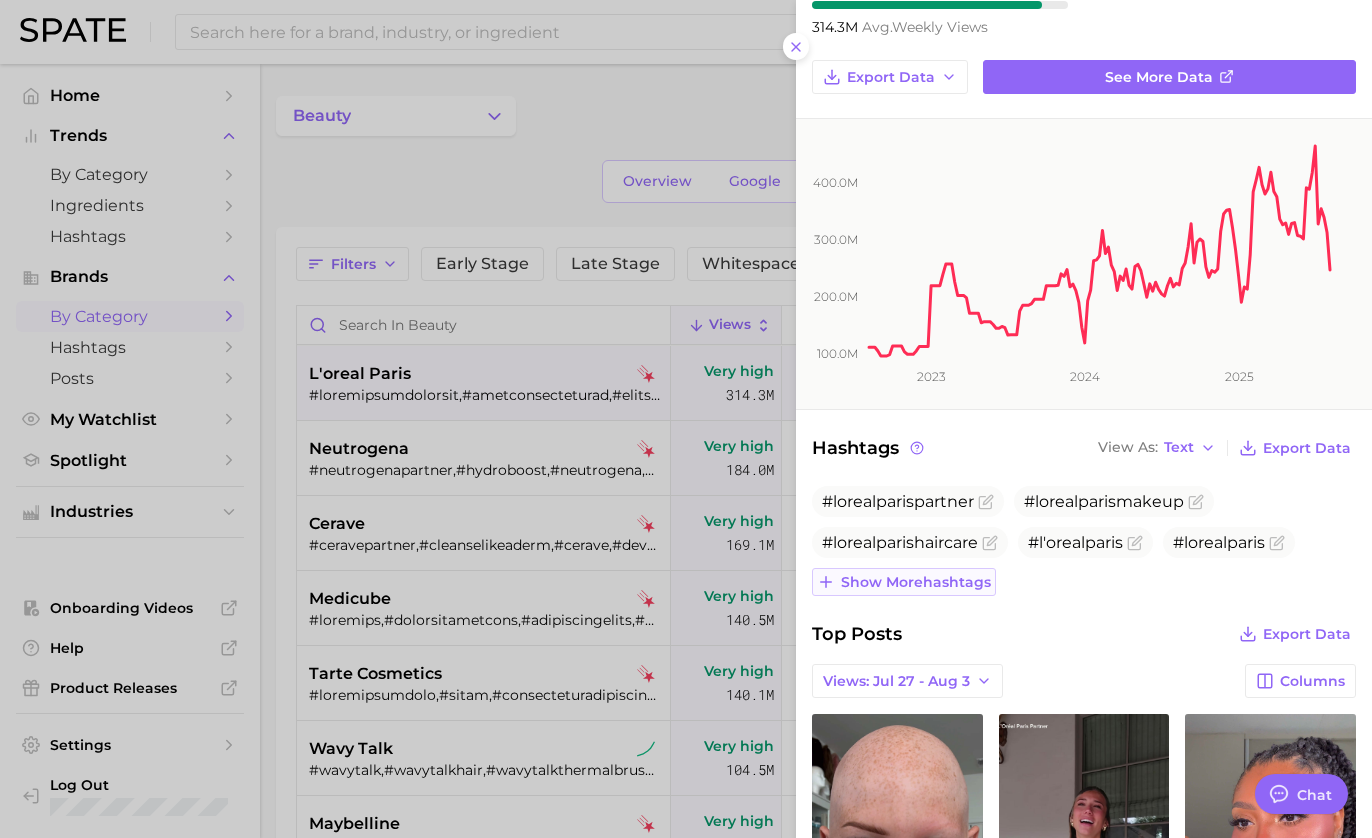click on "Show more  hashtags" at bounding box center (916, 582) 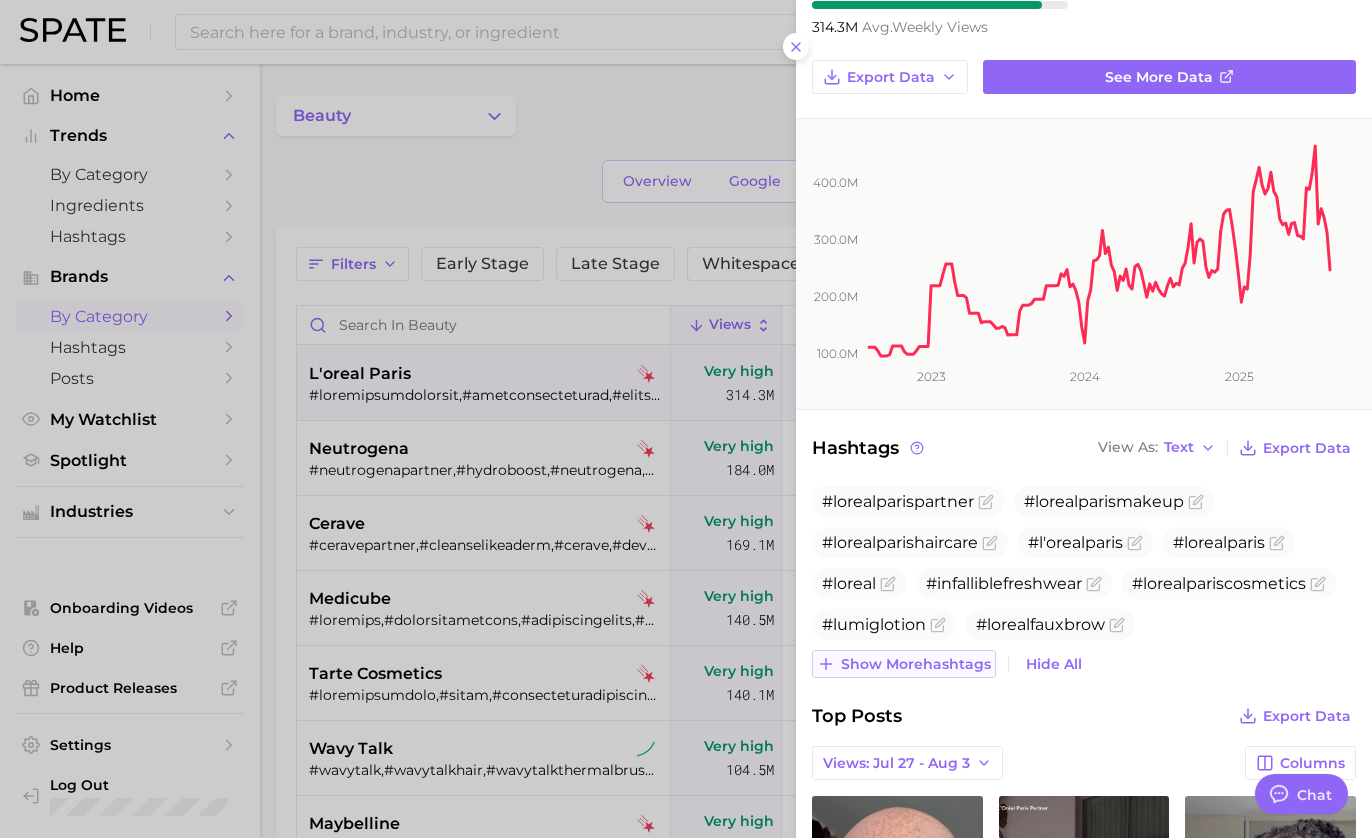 click on "Show more  hashtags" at bounding box center [916, 664] 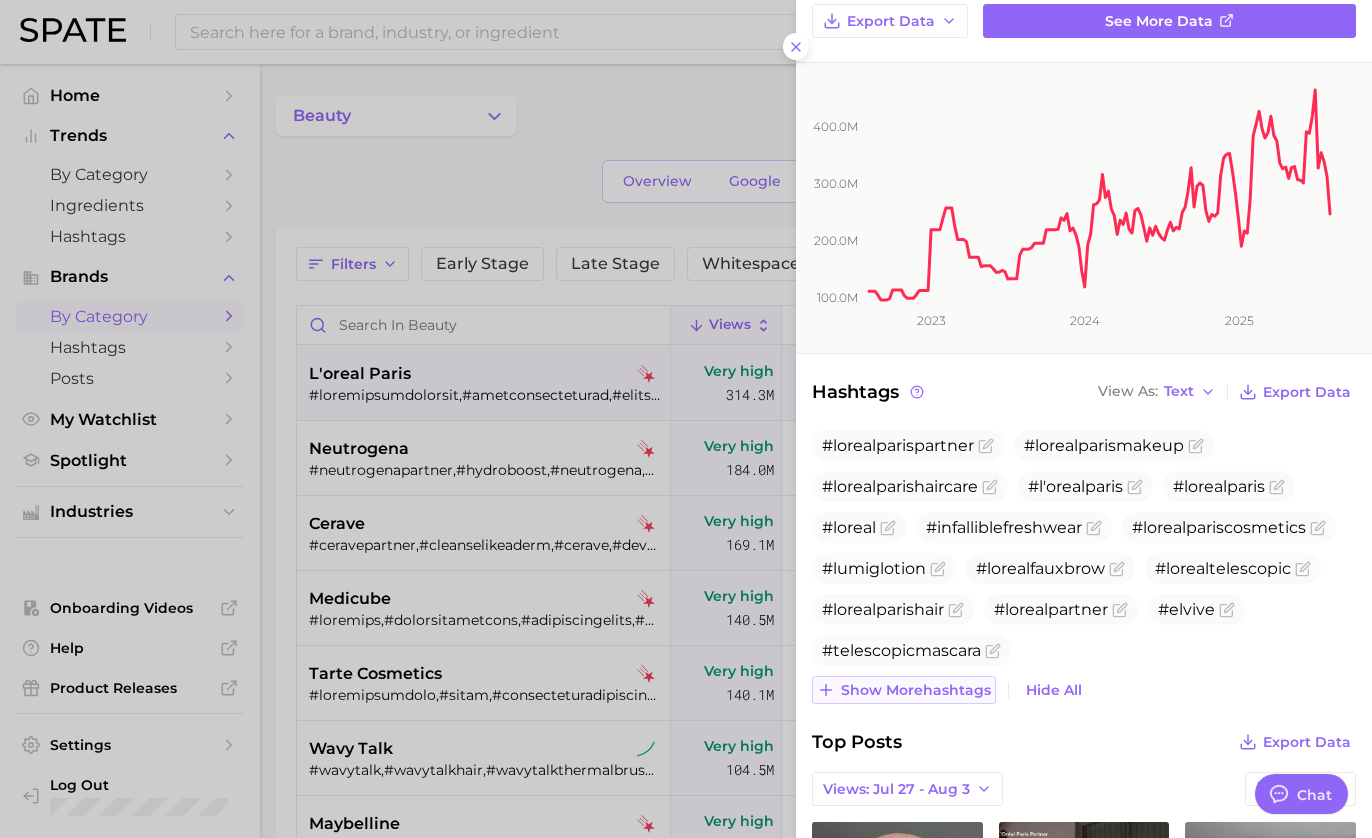 scroll, scrollTop: 193, scrollLeft: 0, axis: vertical 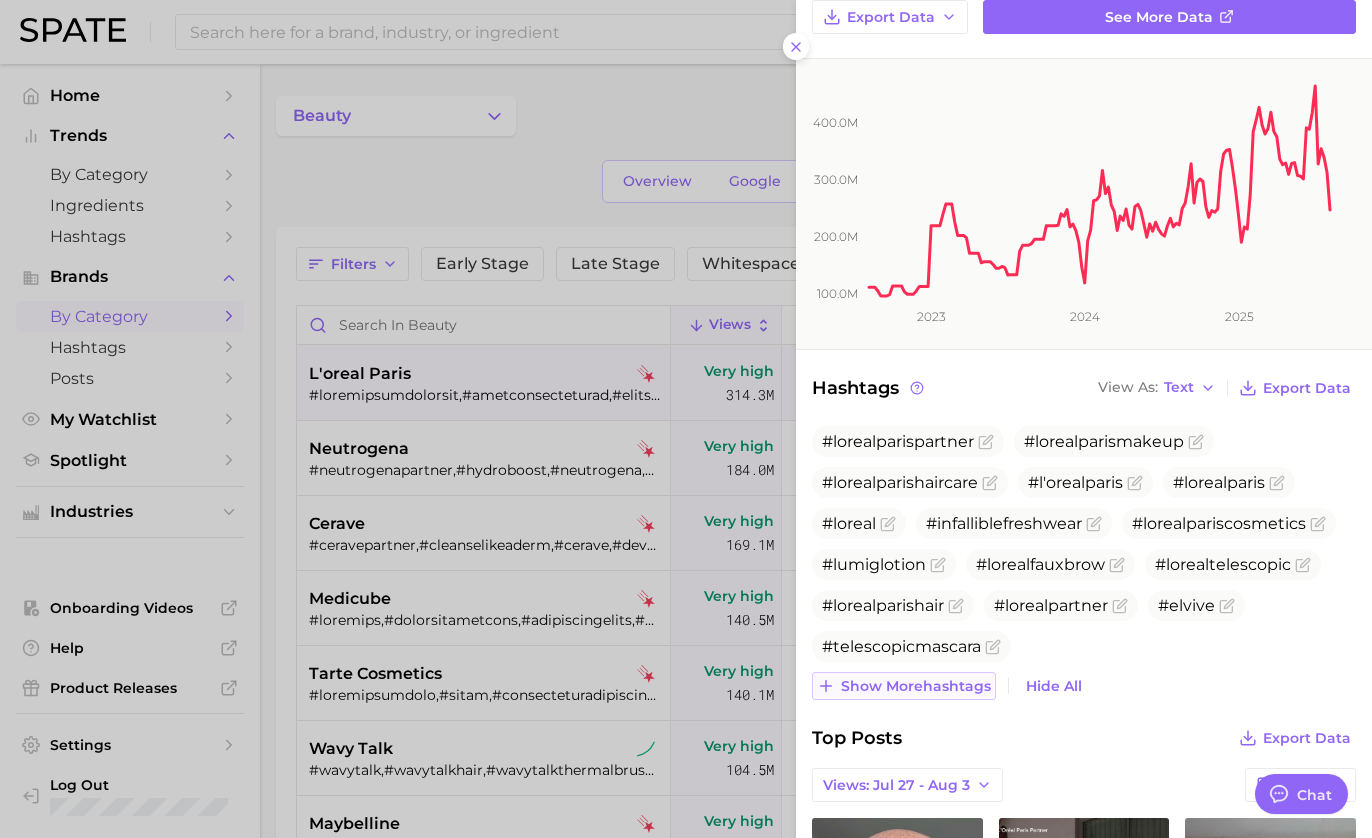 click on "Show more  hashtags" at bounding box center (916, 686) 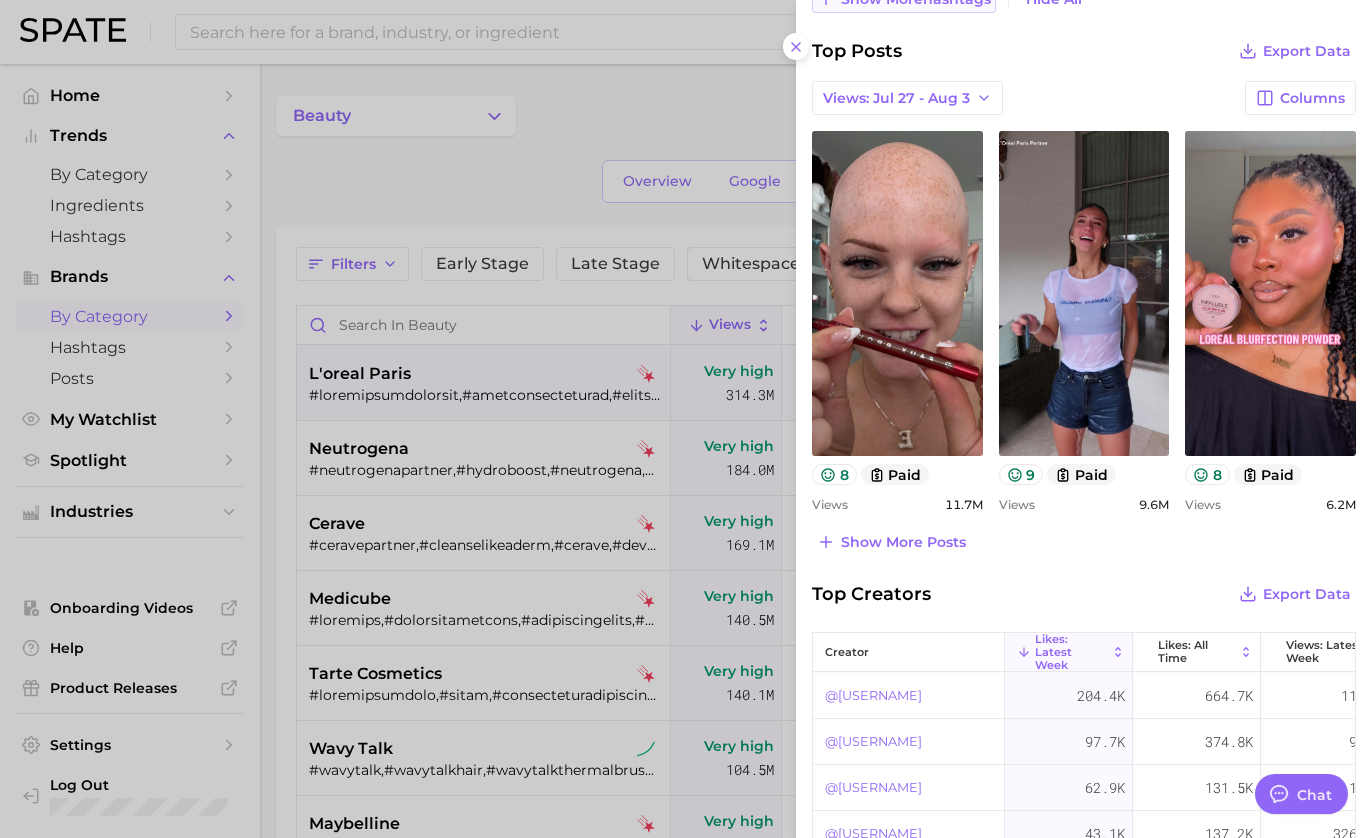 scroll, scrollTop: 935, scrollLeft: 0, axis: vertical 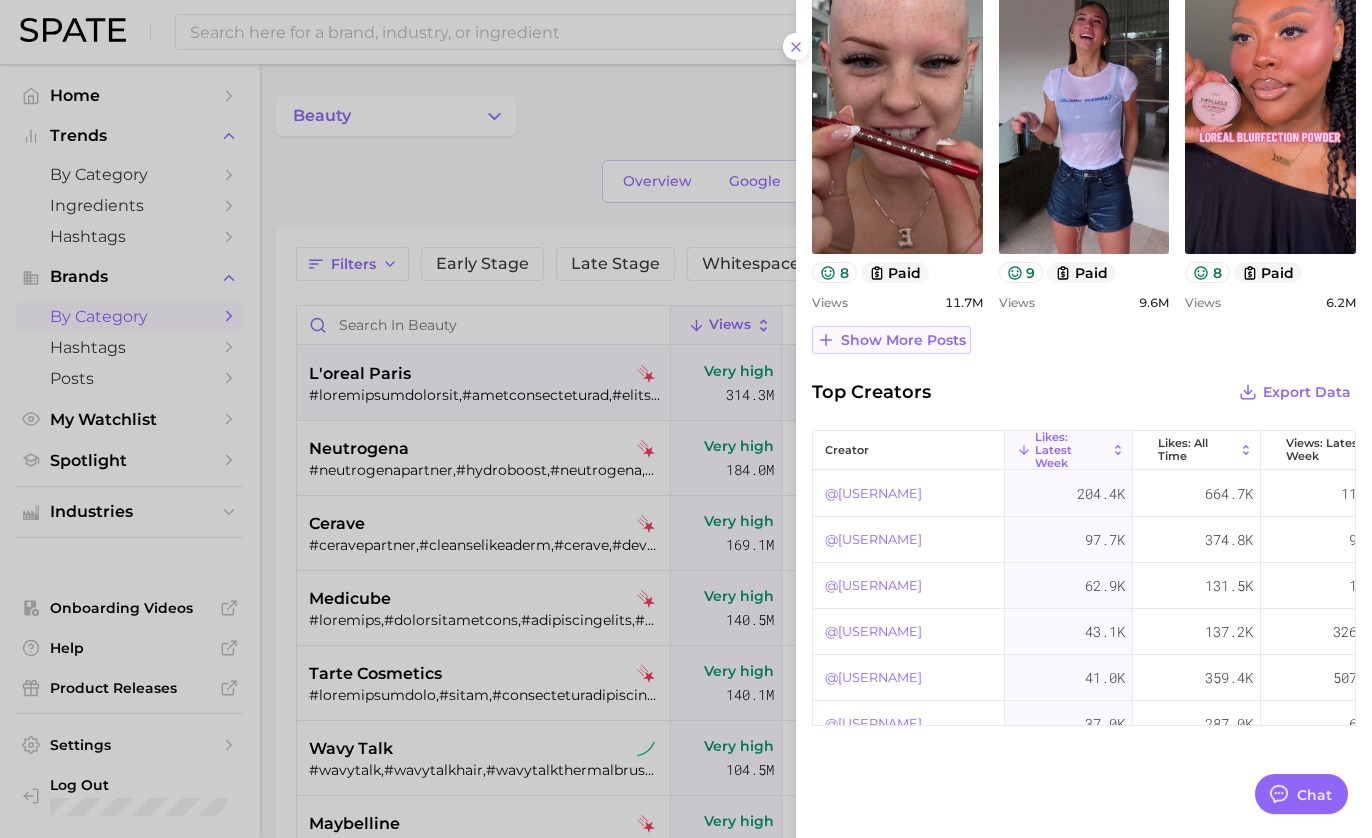 click on "Show more posts" at bounding box center [903, 340] 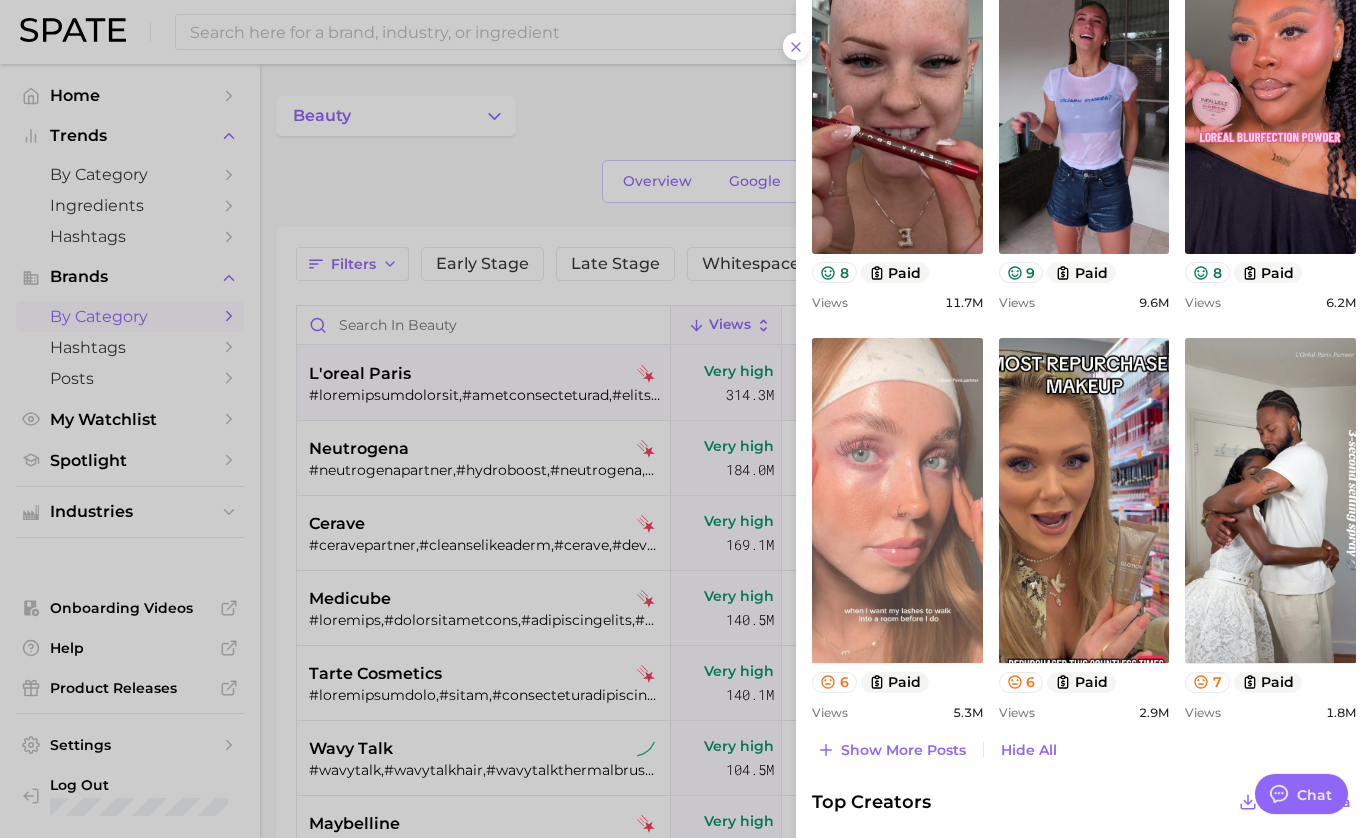 scroll, scrollTop: 0, scrollLeft: 0, axis: both 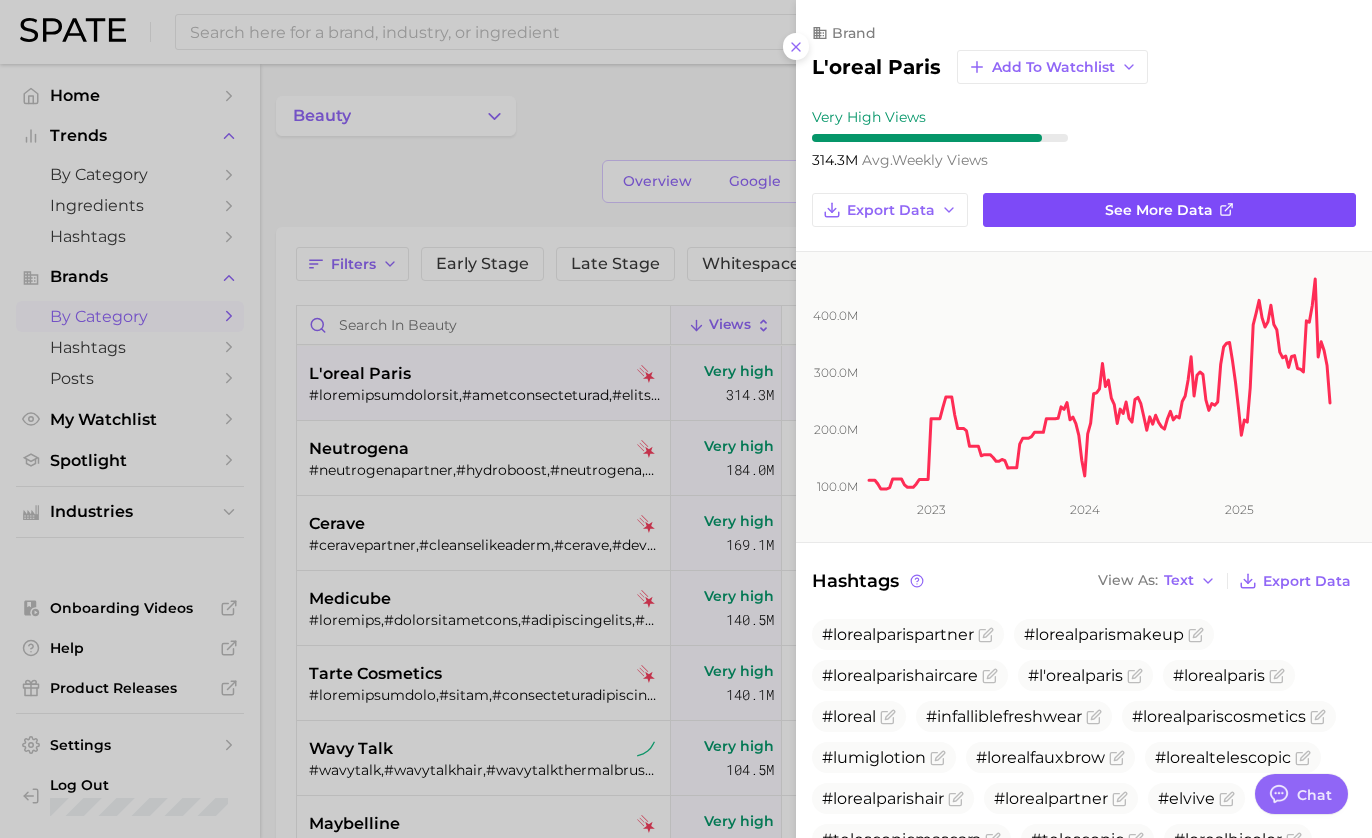 click on "See more data" at bounding box center [1169, 210] 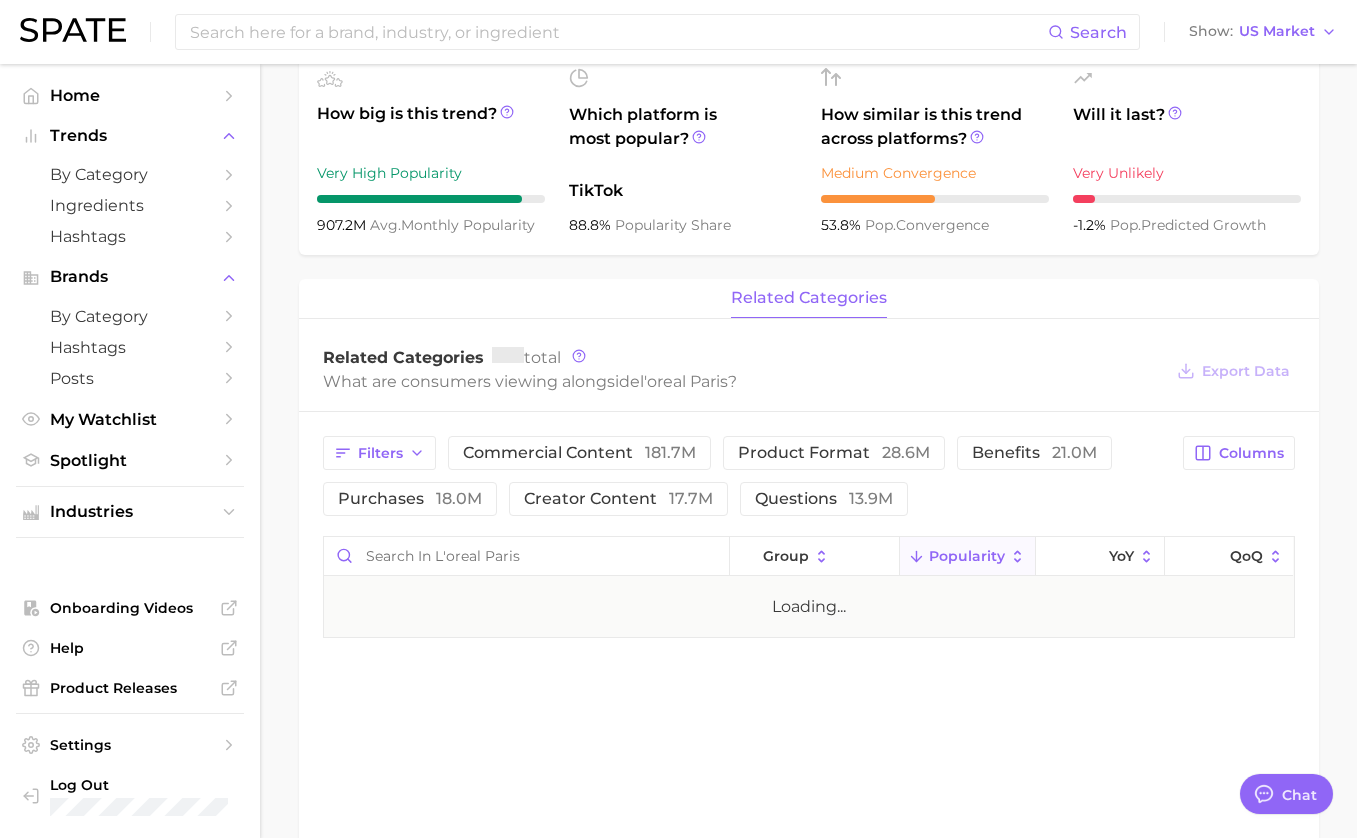 scroll, scrollTop: 646, scrollLeft: 0, axis: vertical 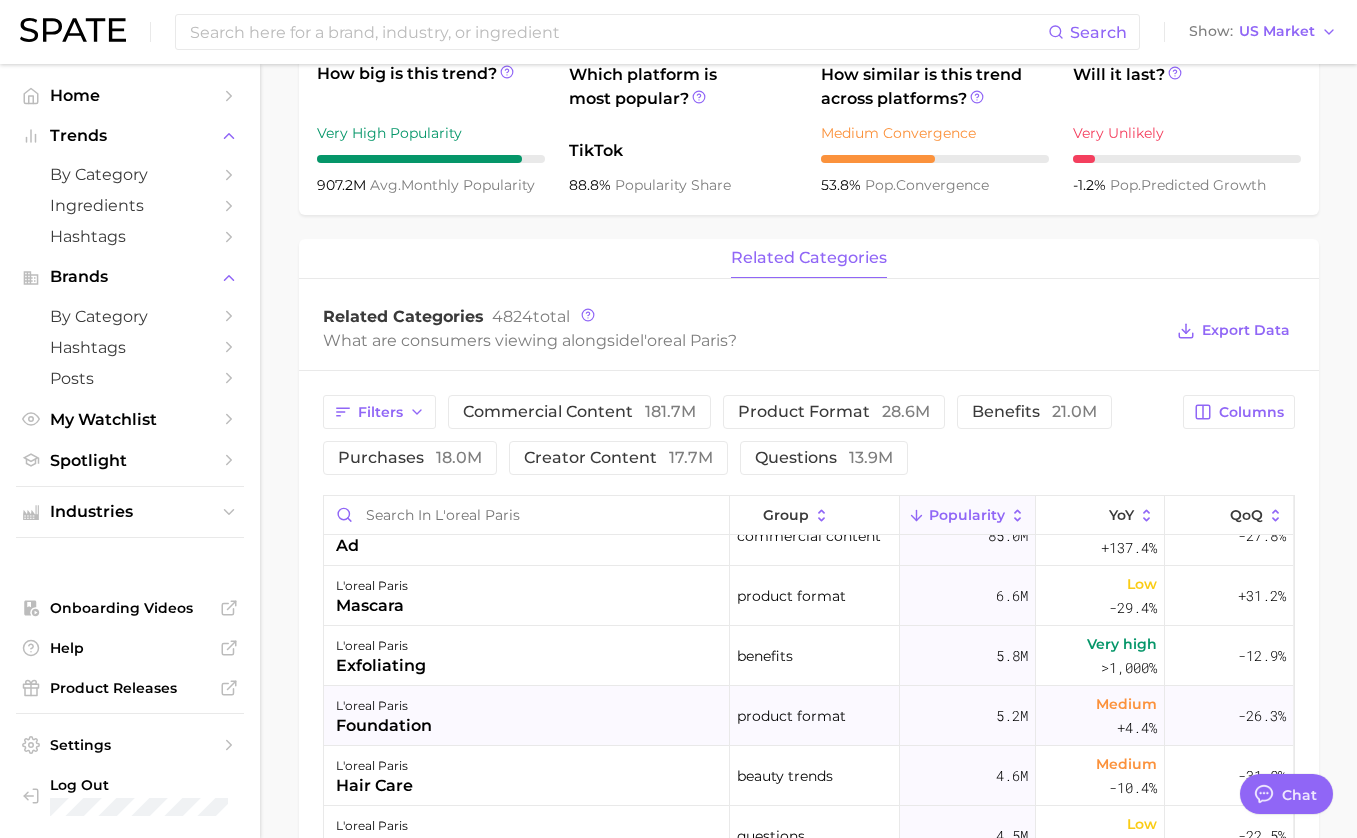 click on "l'oreal paris foundation" at bounding box center (527, 716) 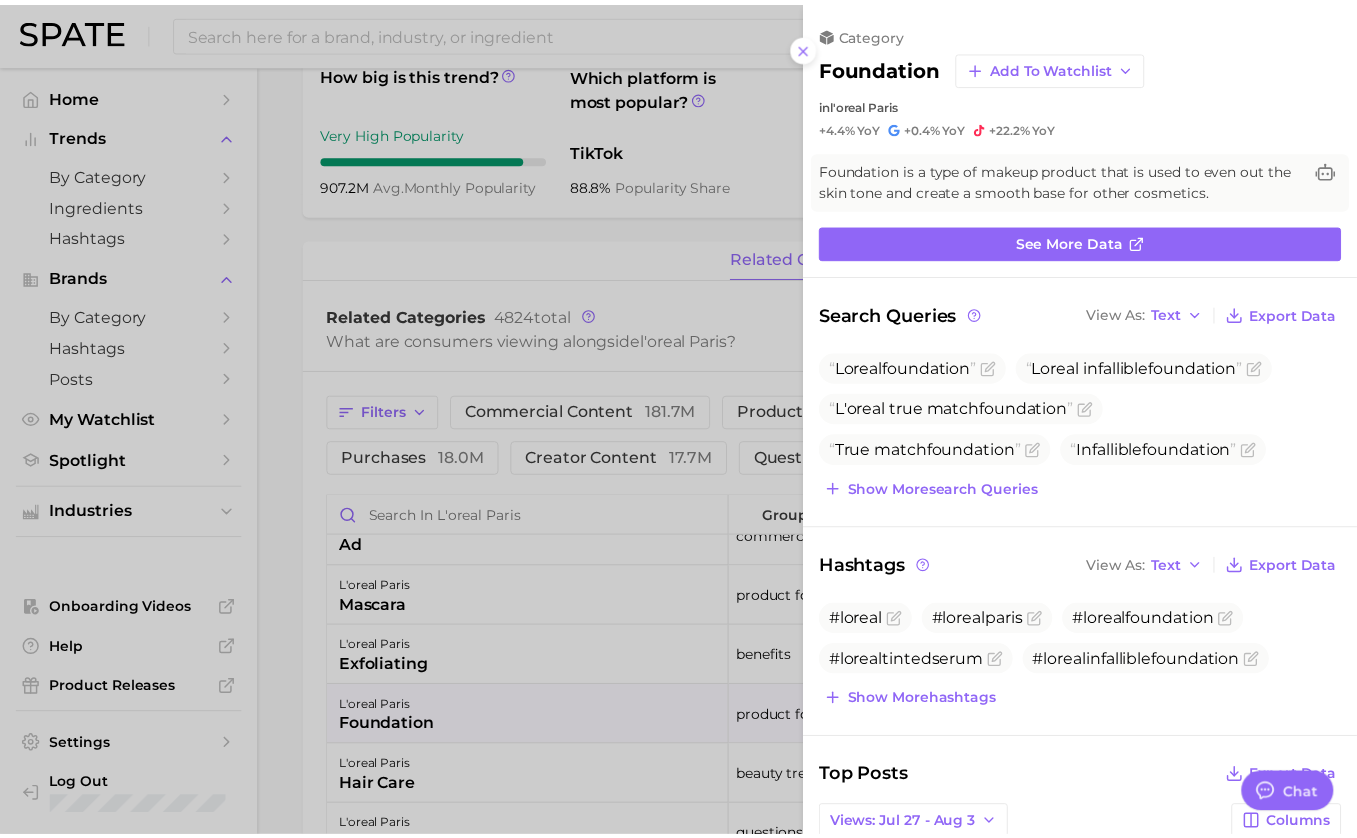 scroll, scrollTop: 0, scrollLeft: 0, axis: both 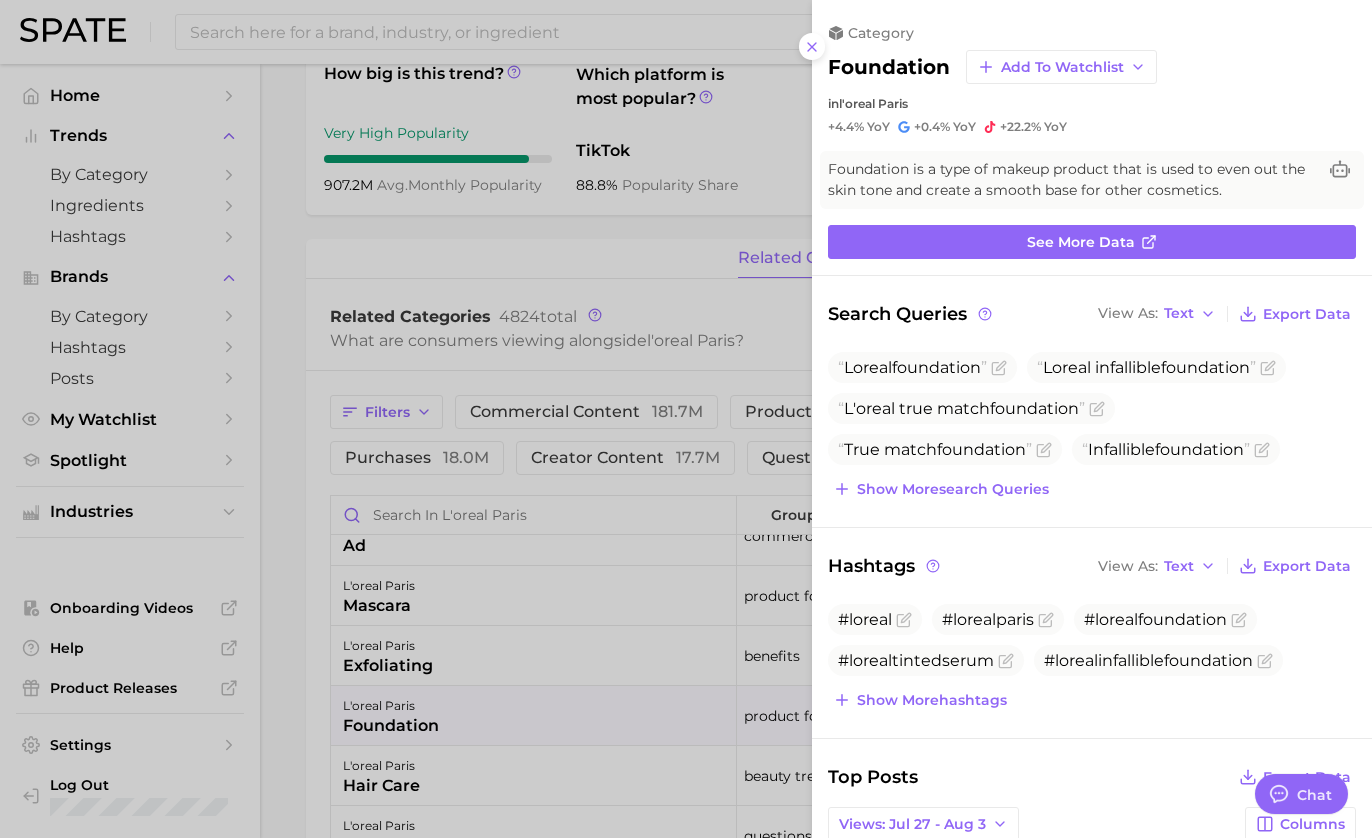 click at bounding box center (686, 419) 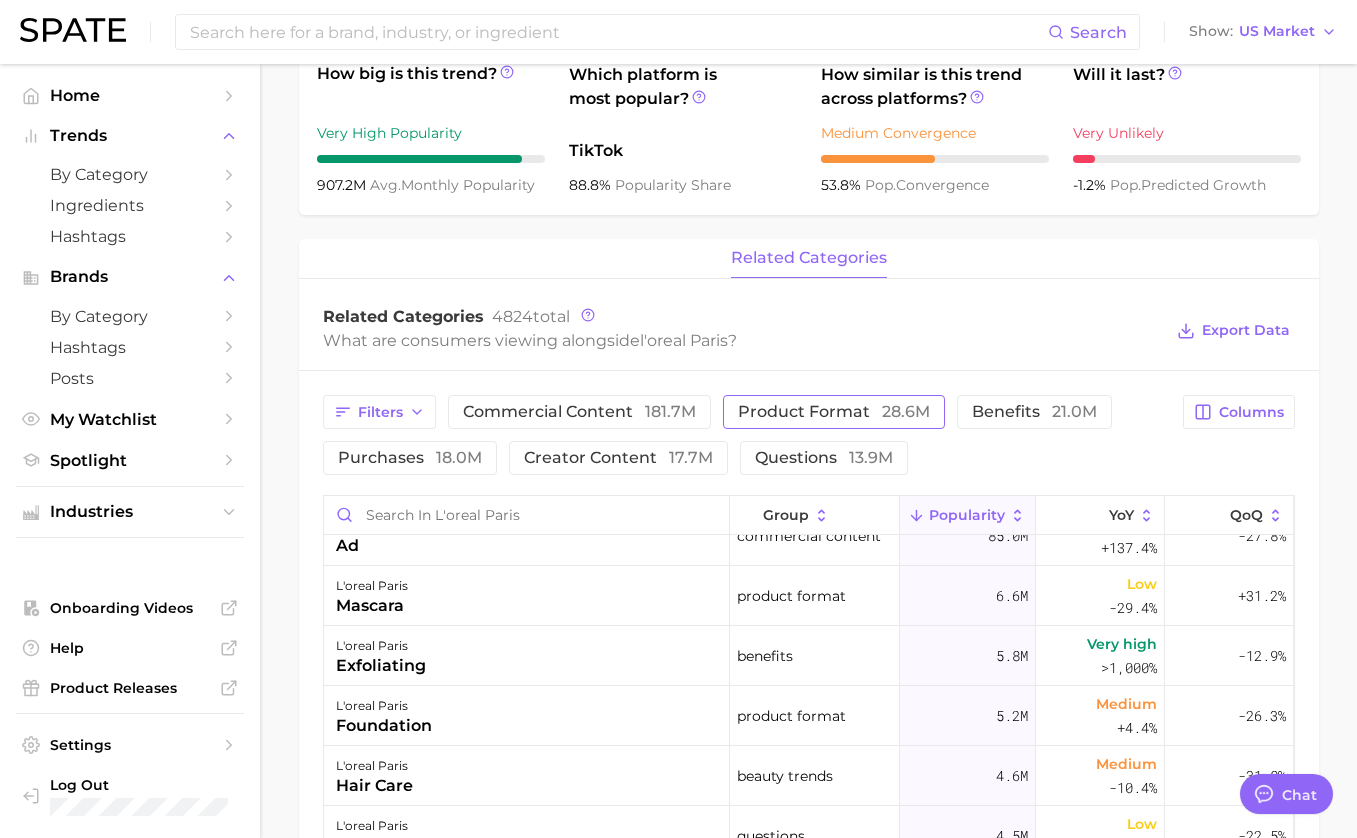 click on "product format   28.6m" at bounding box center [834, 412] 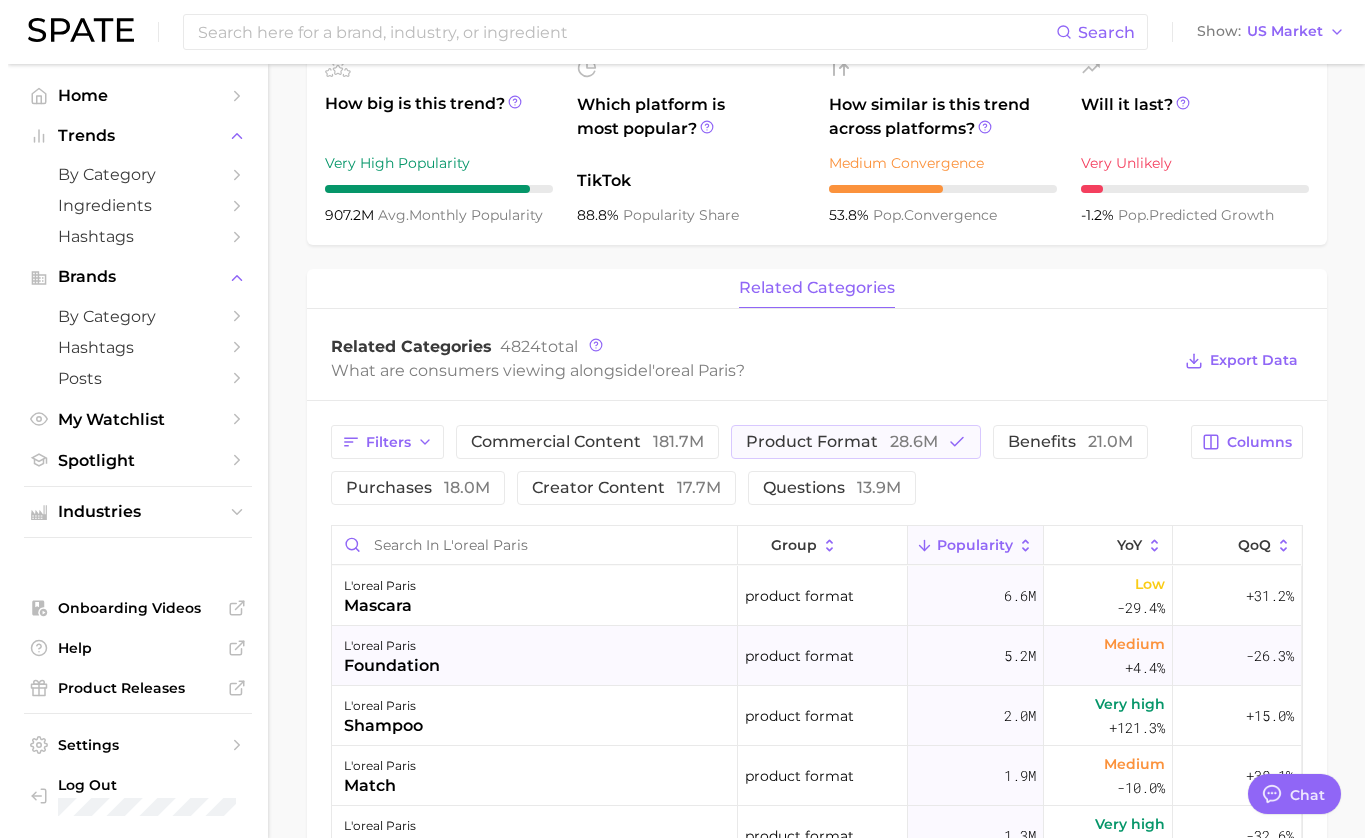 scroll, scrollTop: 614, scrollLeft: 0, axis: vertical 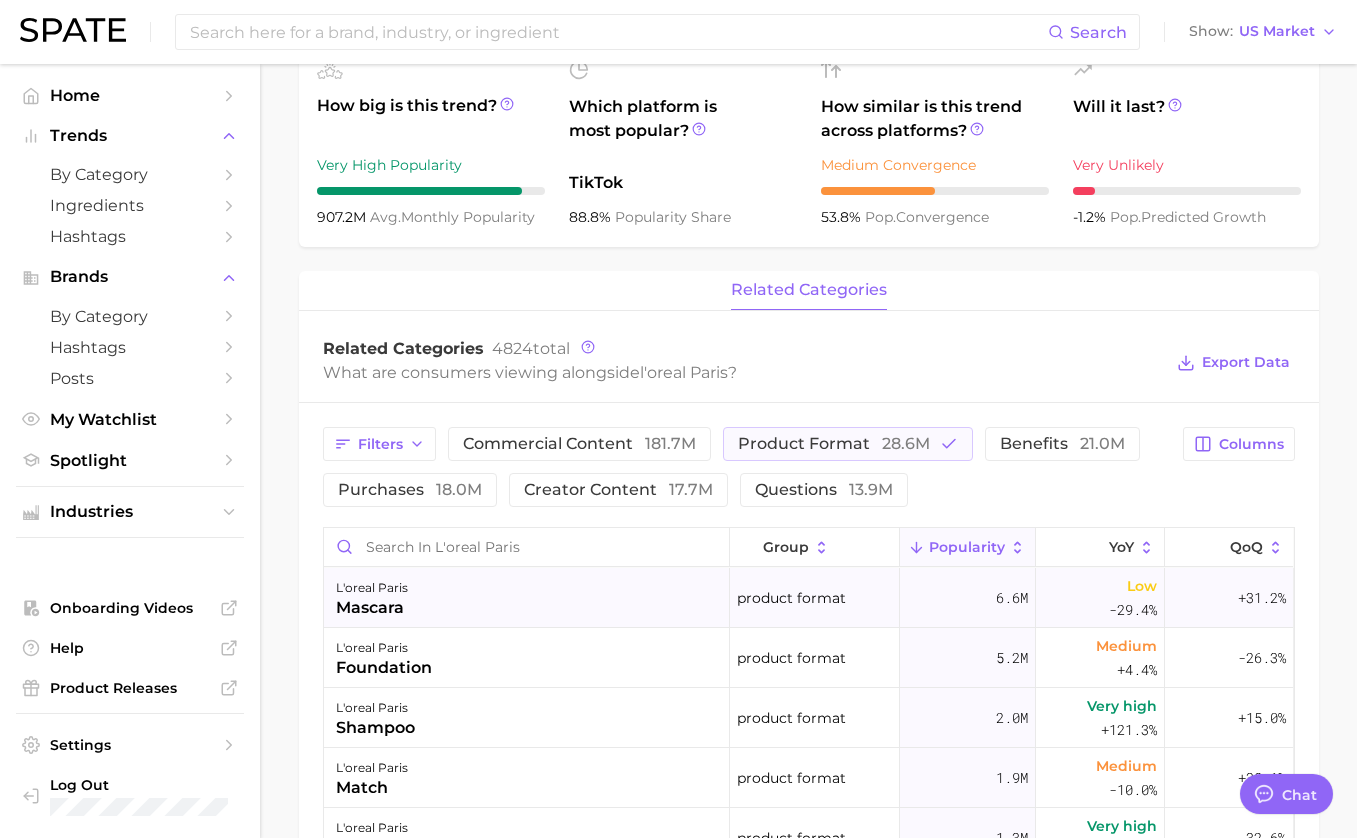 click on "l'oreal paris mascara" at bounding box center (527, 598) 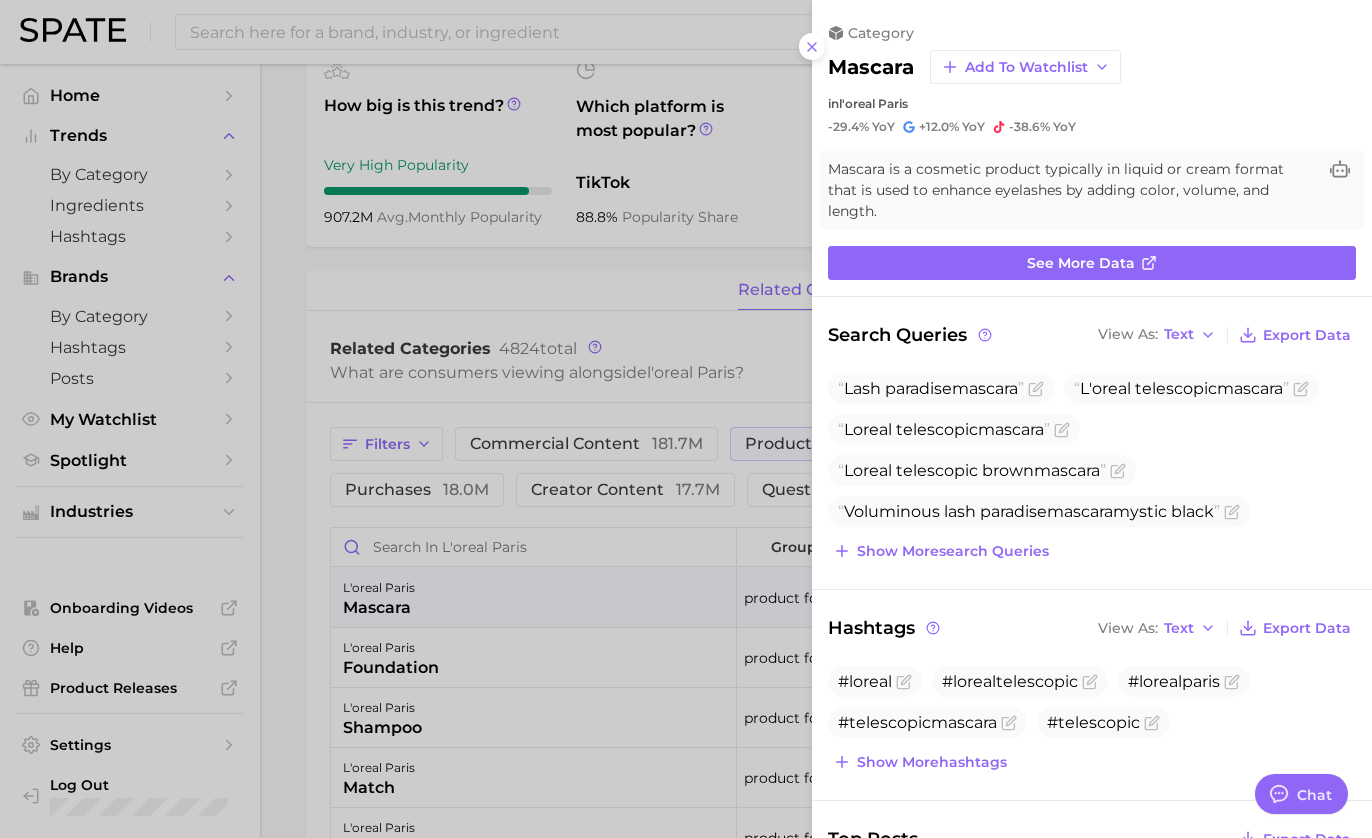scroll, scrollTop: 0, scrollLeft: 0, axis: both 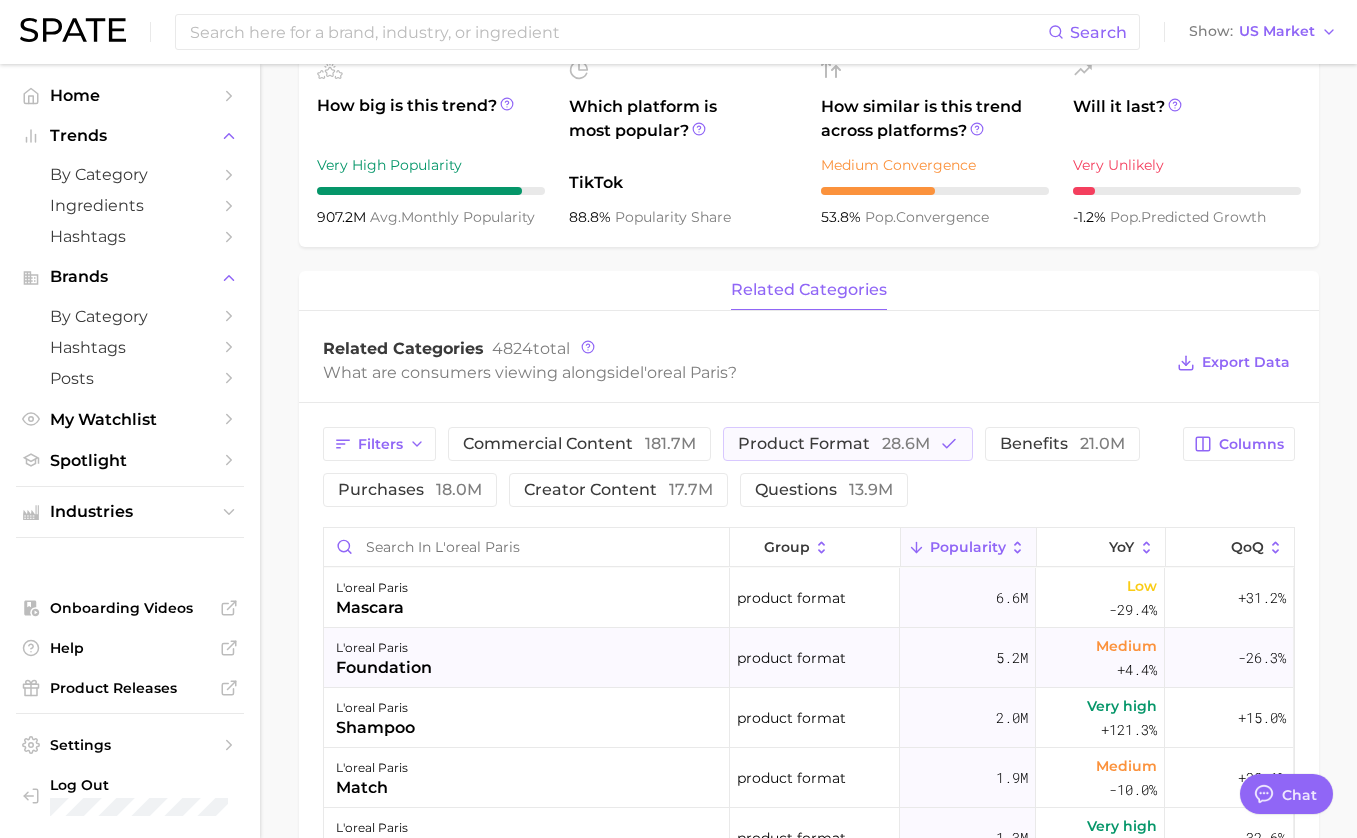 click on "l'oreal paris foundation" at bounding box center (527, 658) 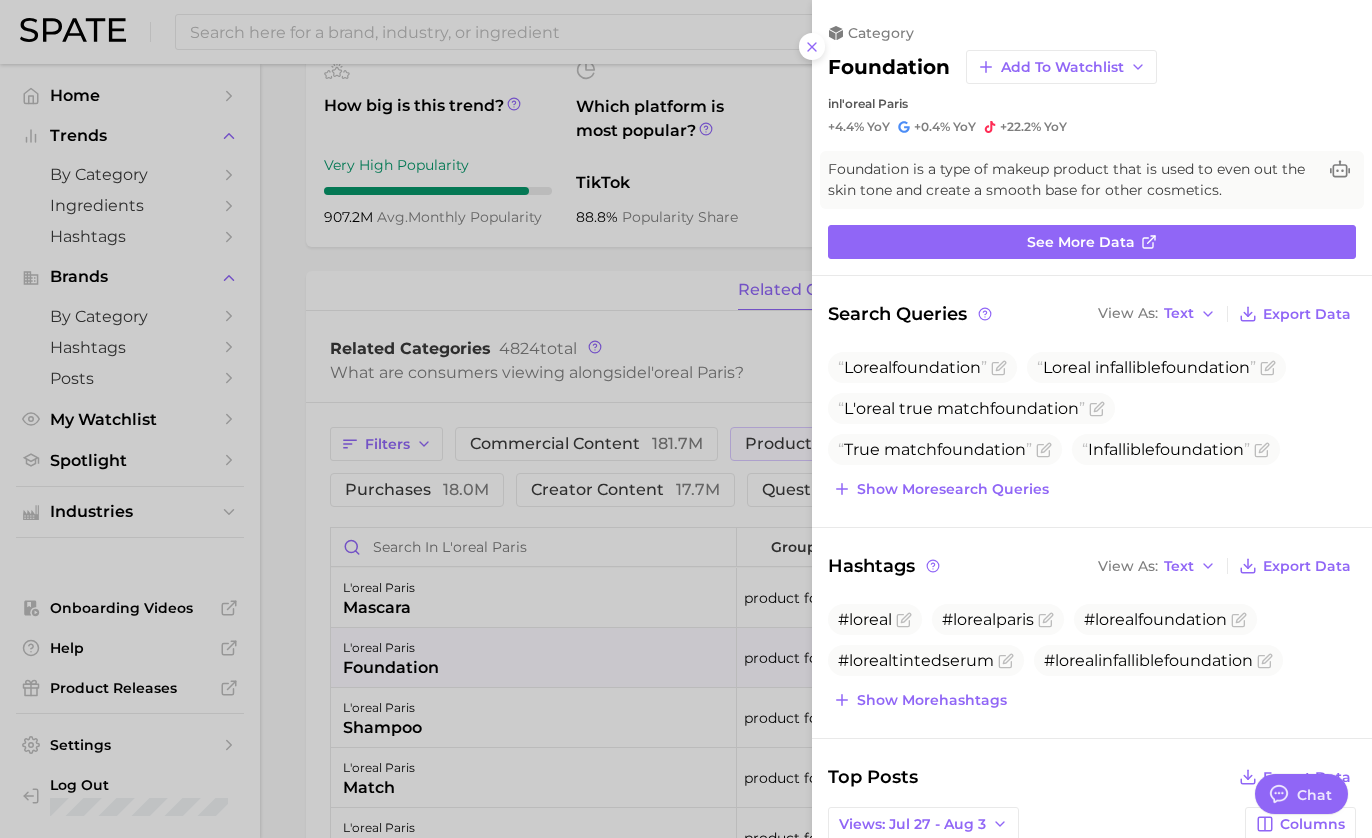 scroll 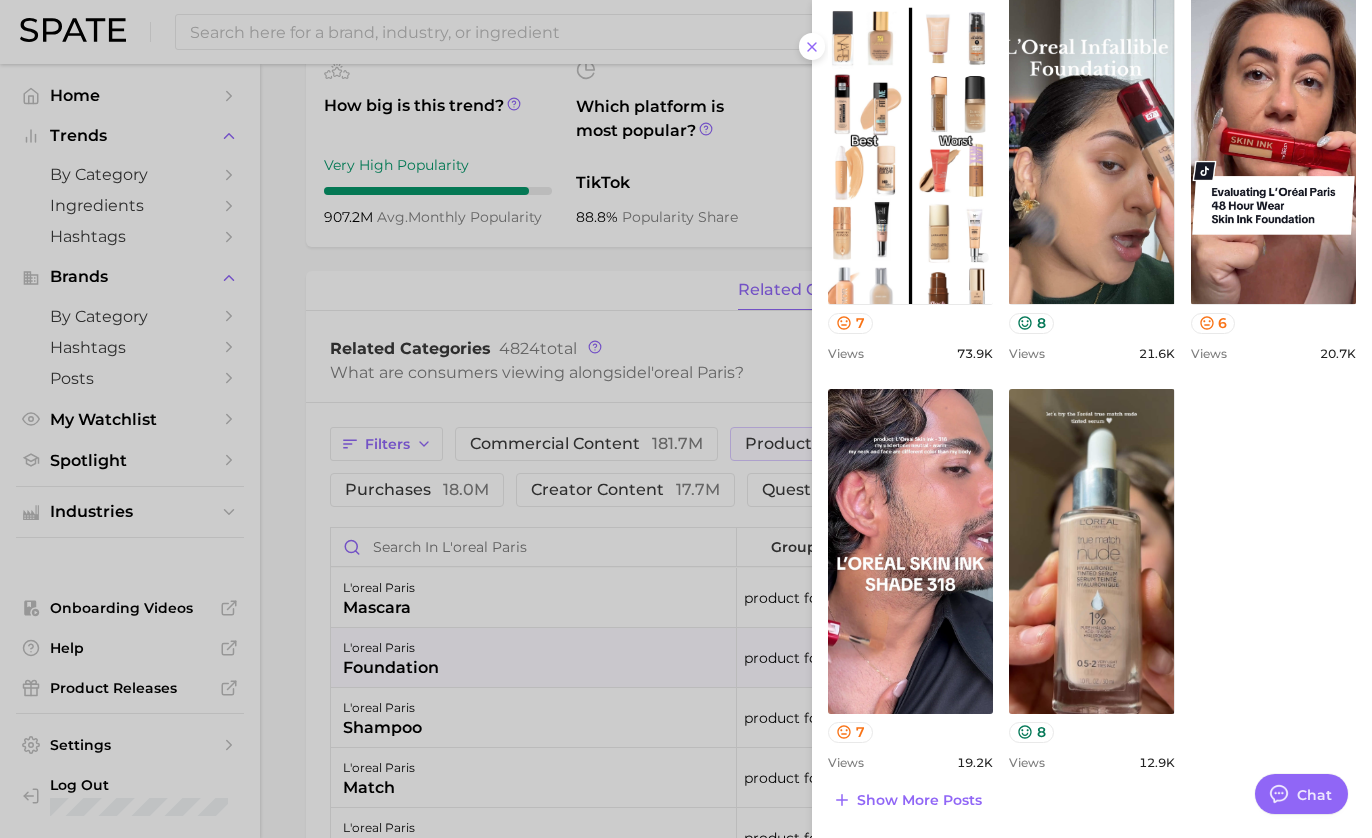 click at bounding box center (686, 419) 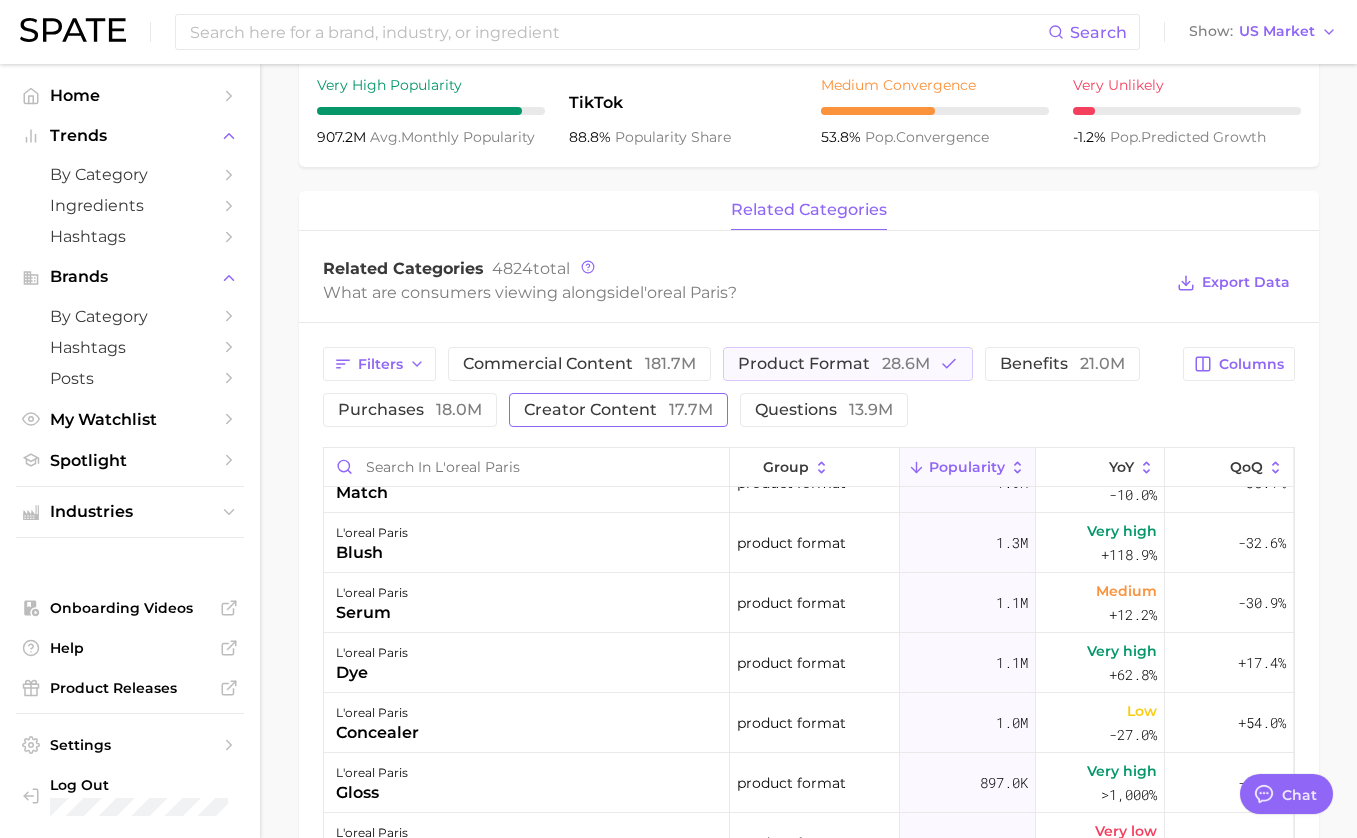 scroll, scrollTop: 733, scrollLeft: 0, axis: vertical 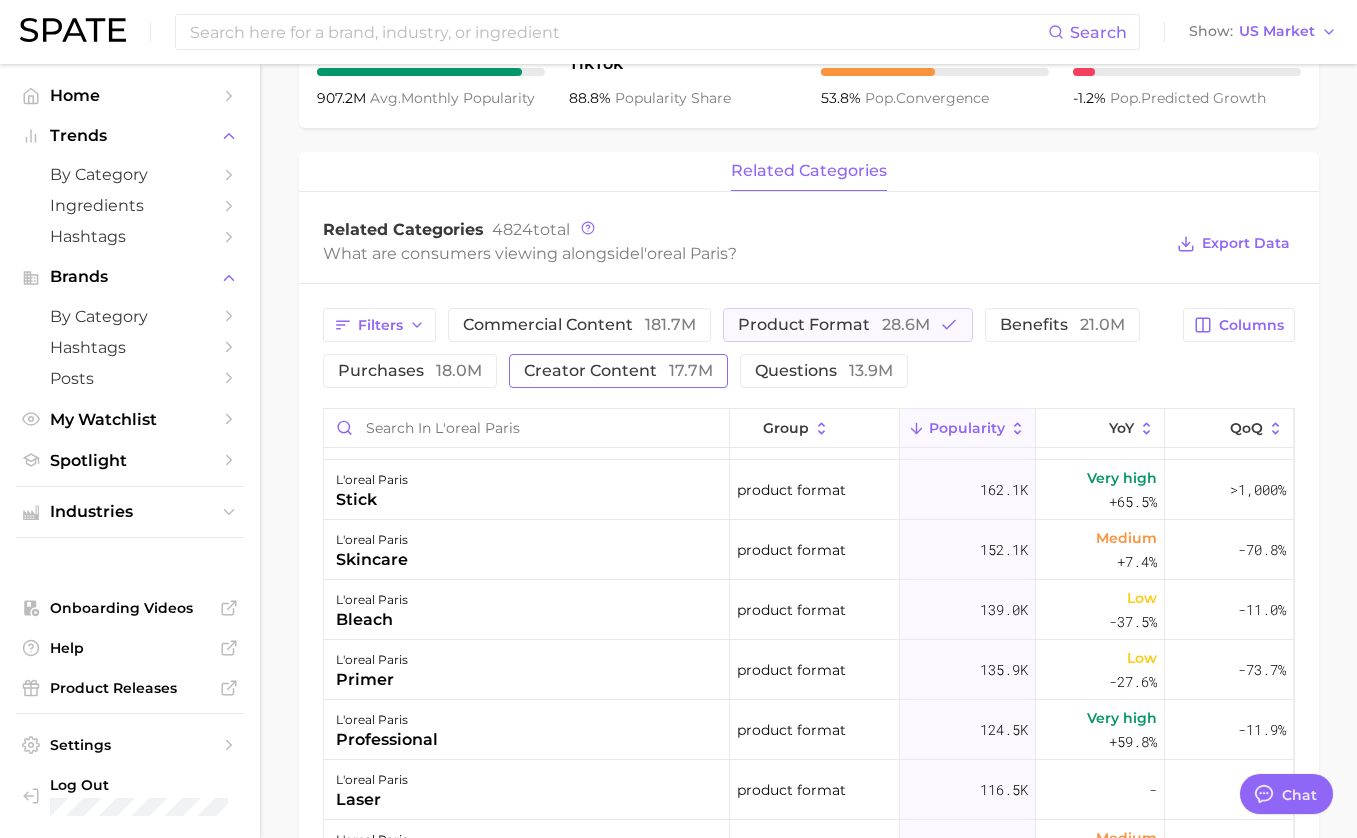 click on "creator content   17.7m" at bounding box center (618, 371) 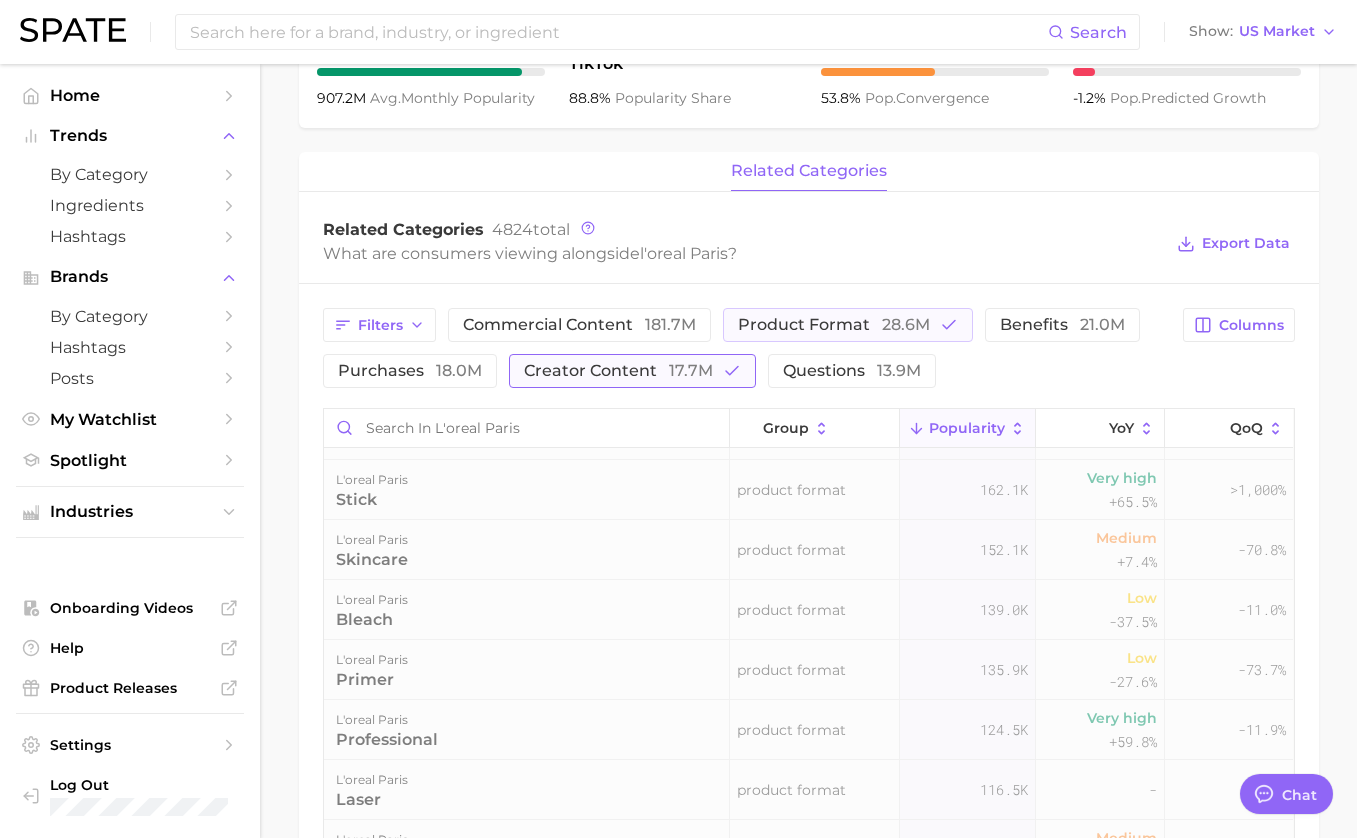 scroll, scrollTop: 0, scrollLeft: 0, axis: both 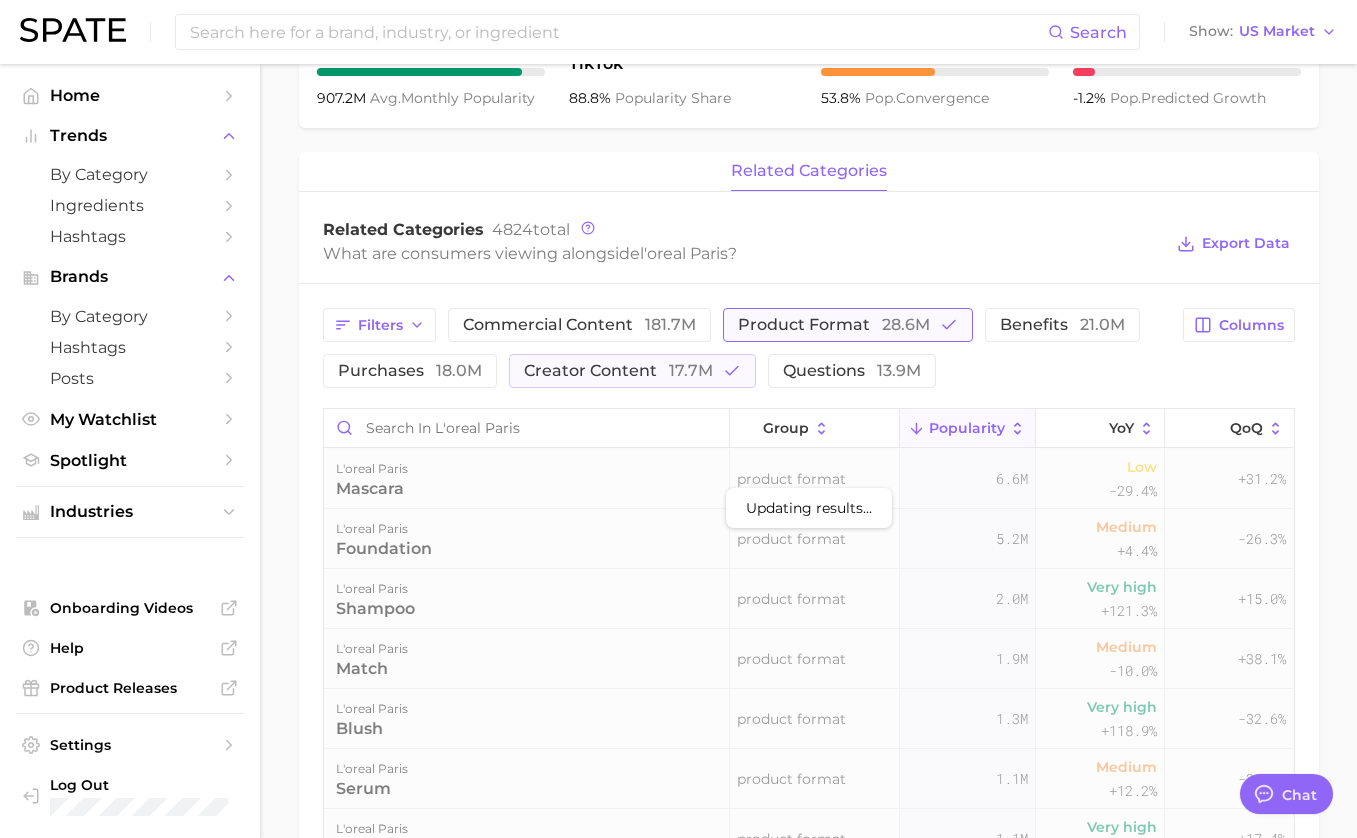 click on "product format   28.6m" at bounding box center (834, 325) 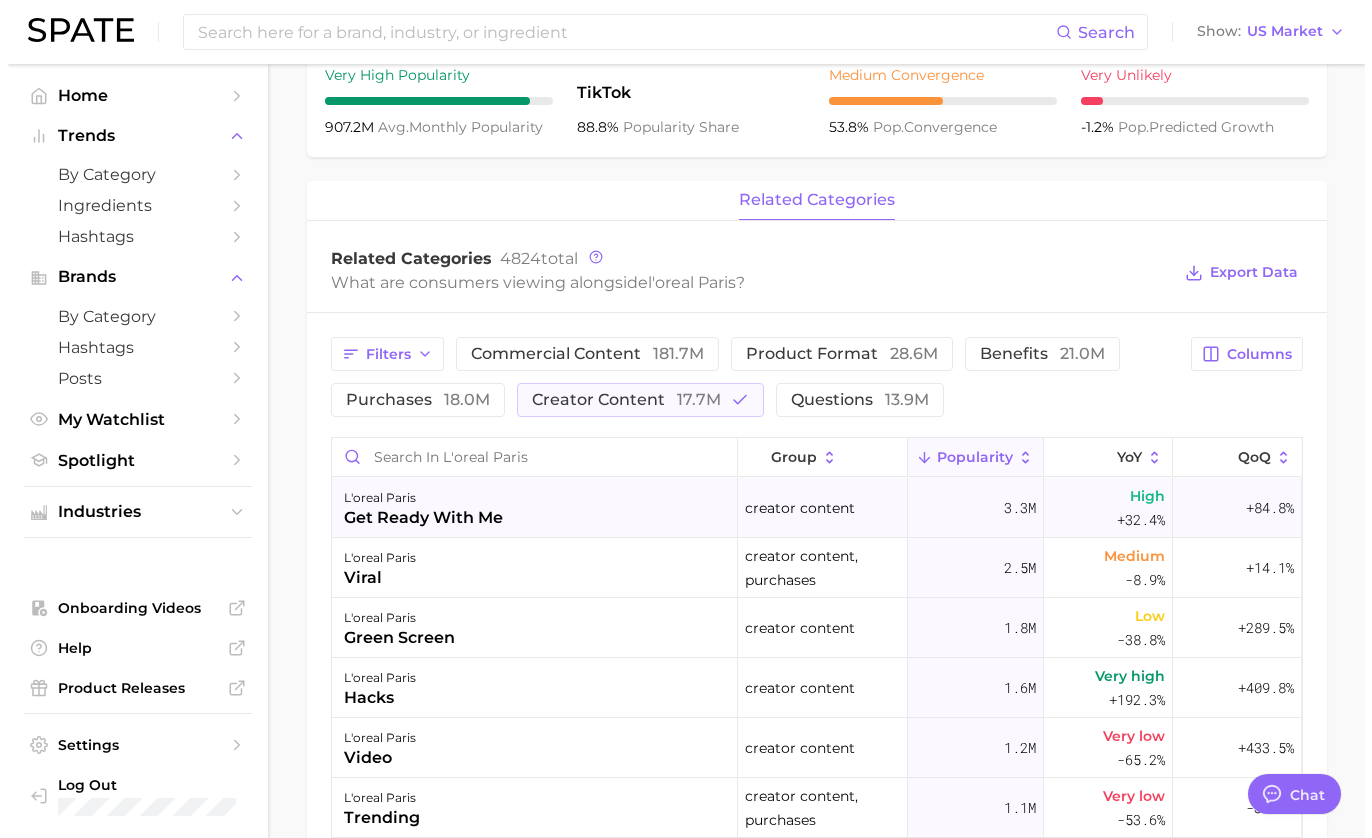 scroll, scrollTop: 699, scrollLeft: 0, axis: vertical 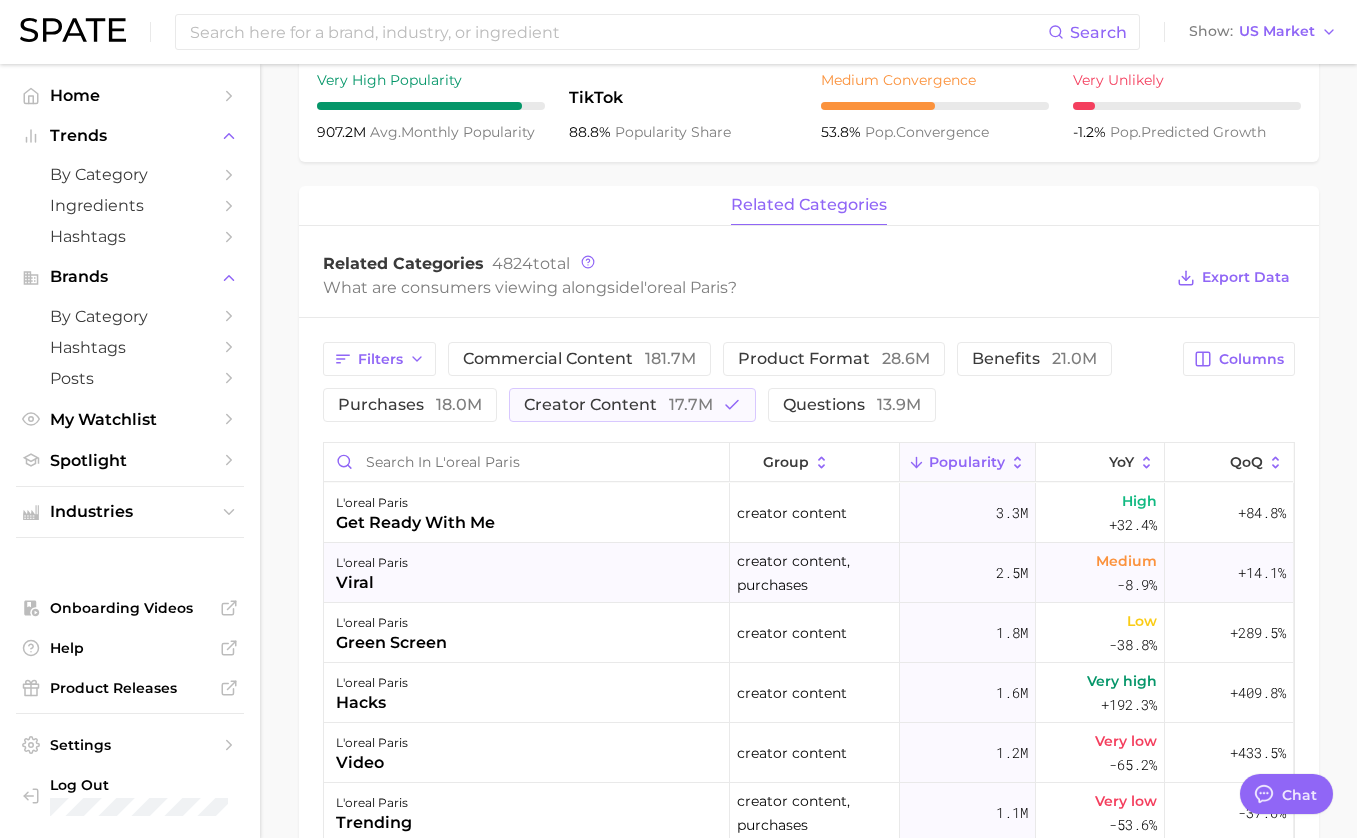 click on "l'oreal paris viral" at bounding box center [527, 573] 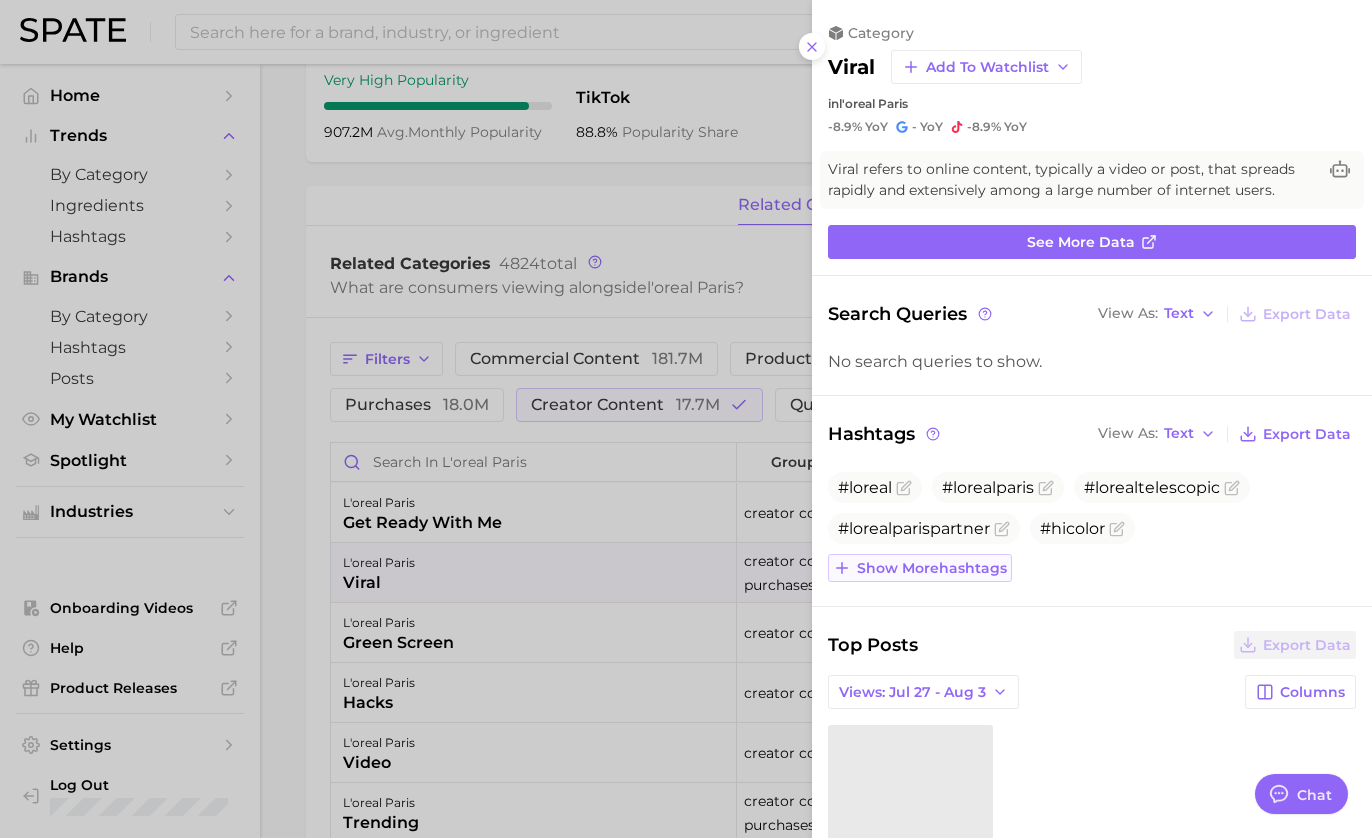 click on "Show more  hashtags" at bounding box center (932, 568) 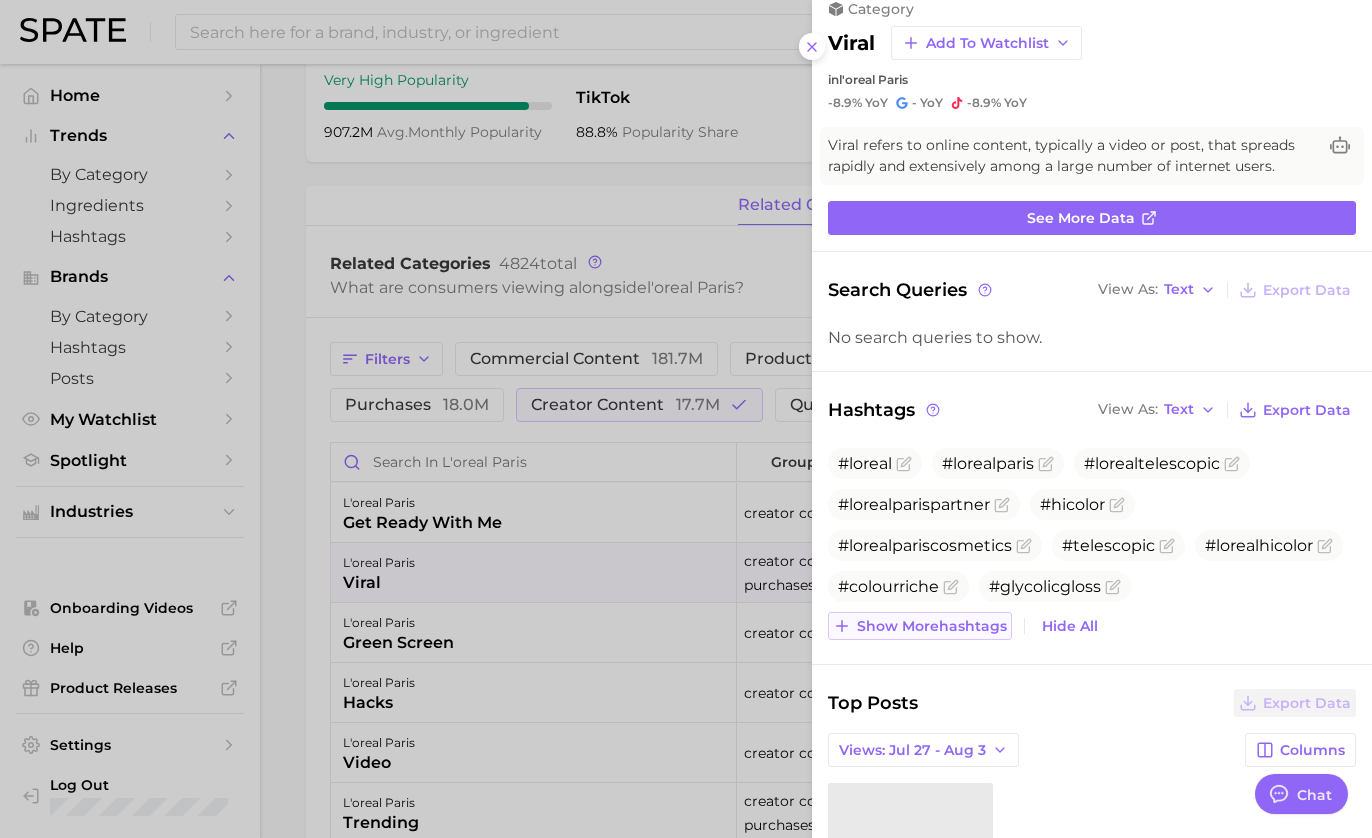 scroll, scrollTop: 33, scrollLeft: 0, axis: vertical 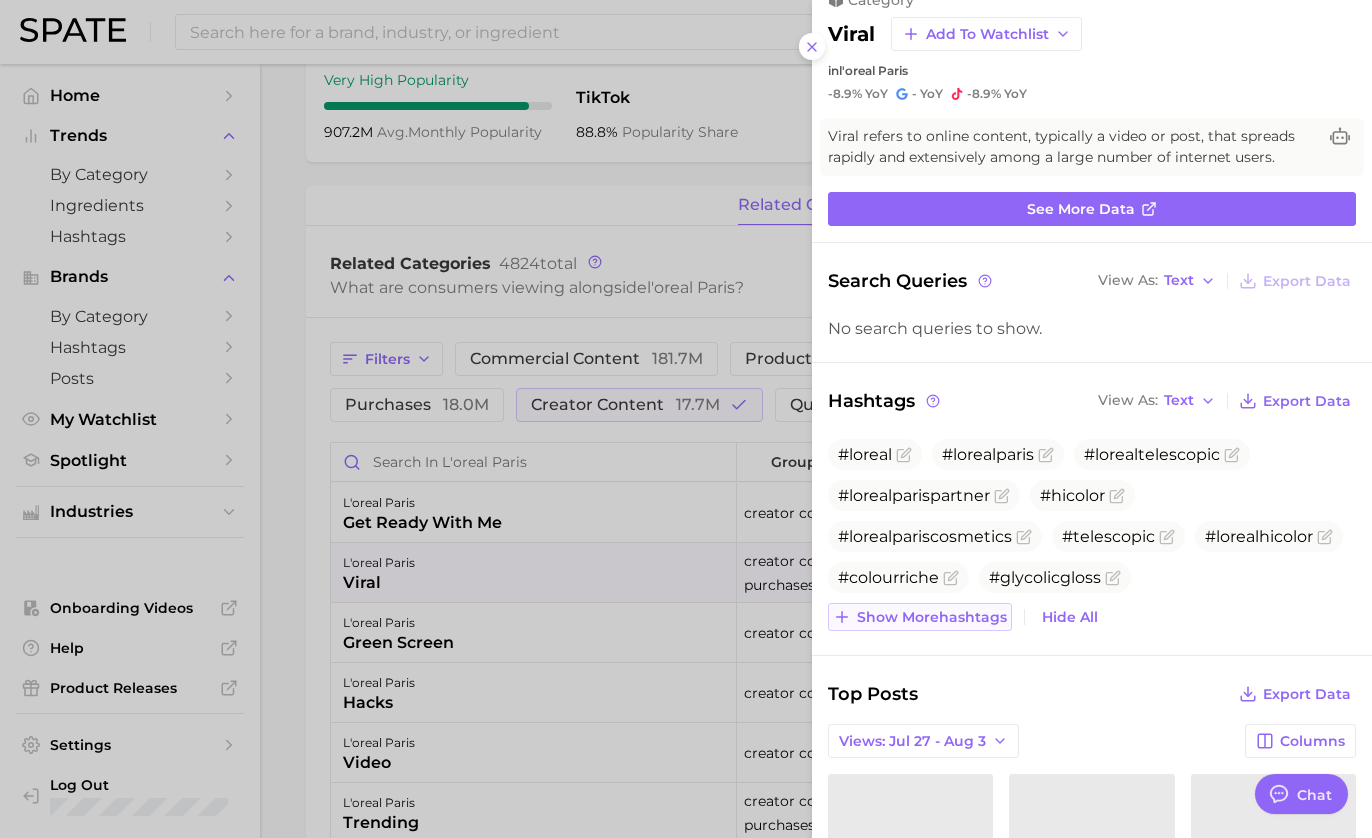 click on "Show more  hashtags" at bounding box center (932, 617) 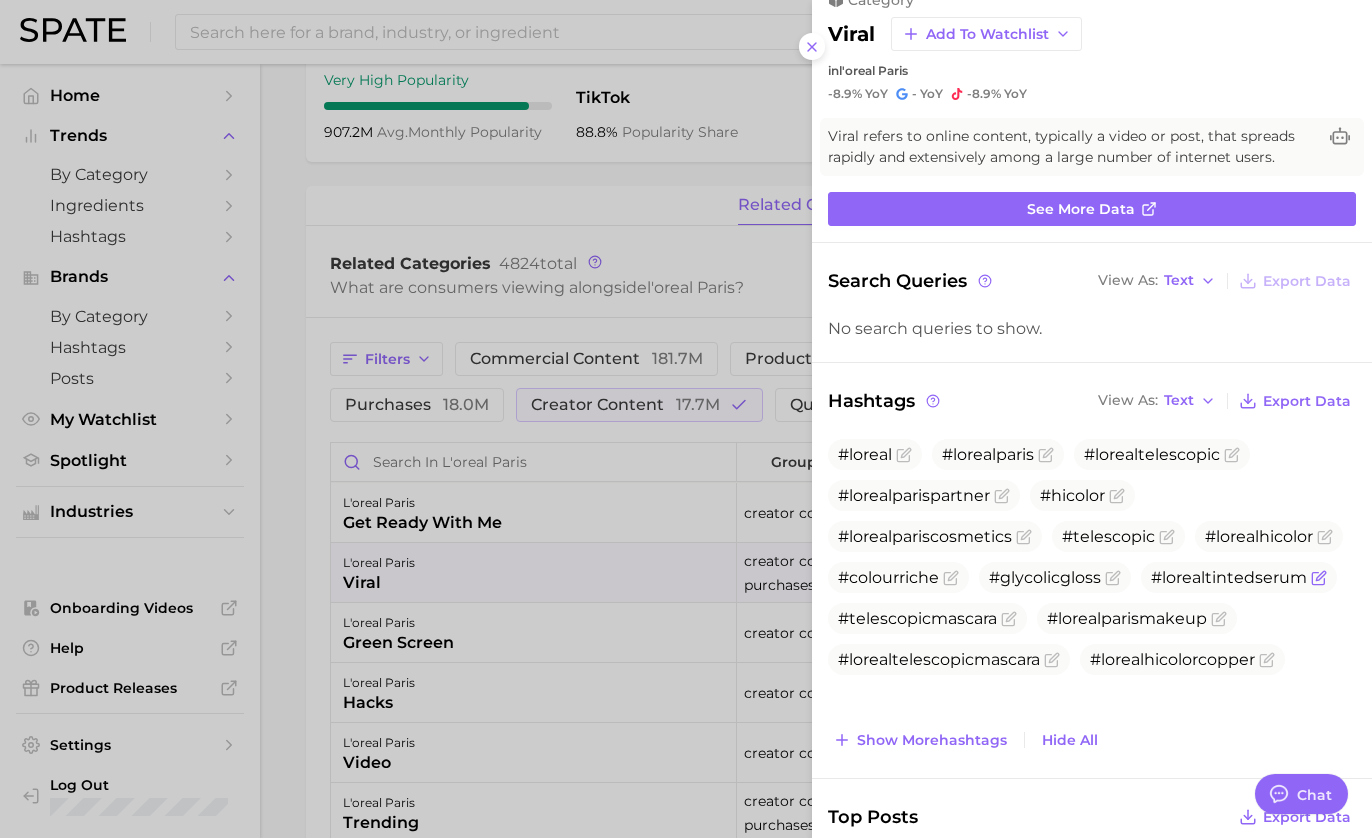 scroll, scrollTop: 0, scrollLeft: 0, axis: both 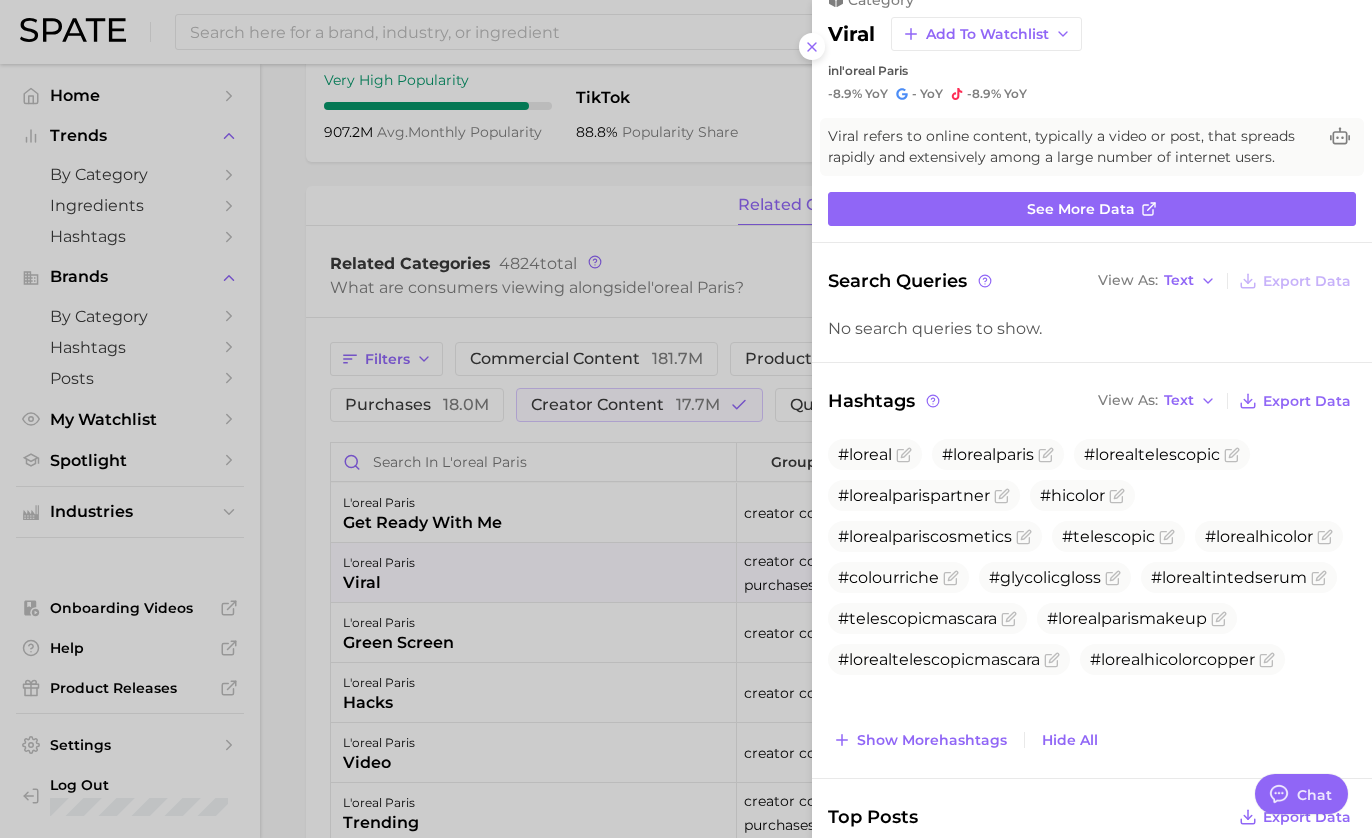 click at bounding box center [686, 419] 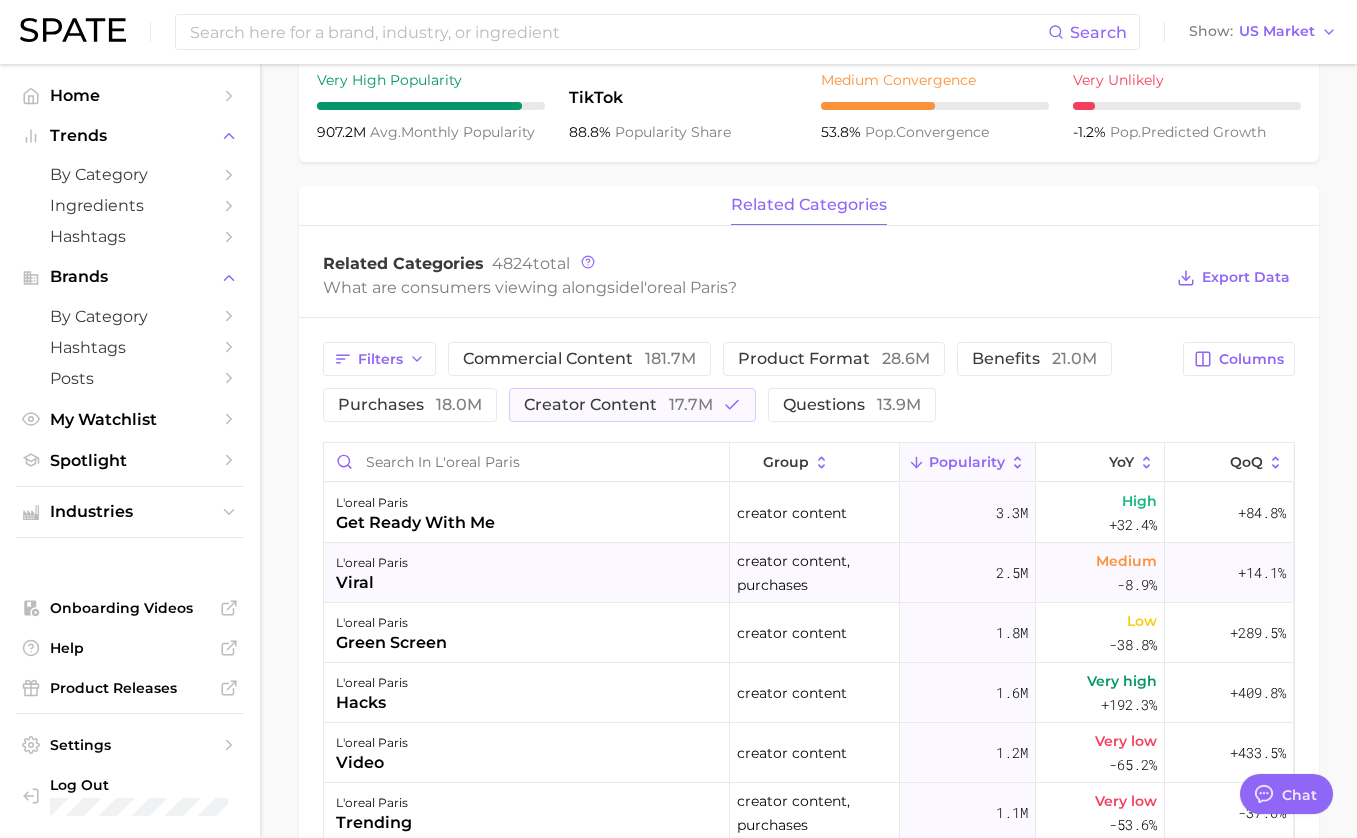 click on "l'oreal paris viral" at bounding box center (527, 573) 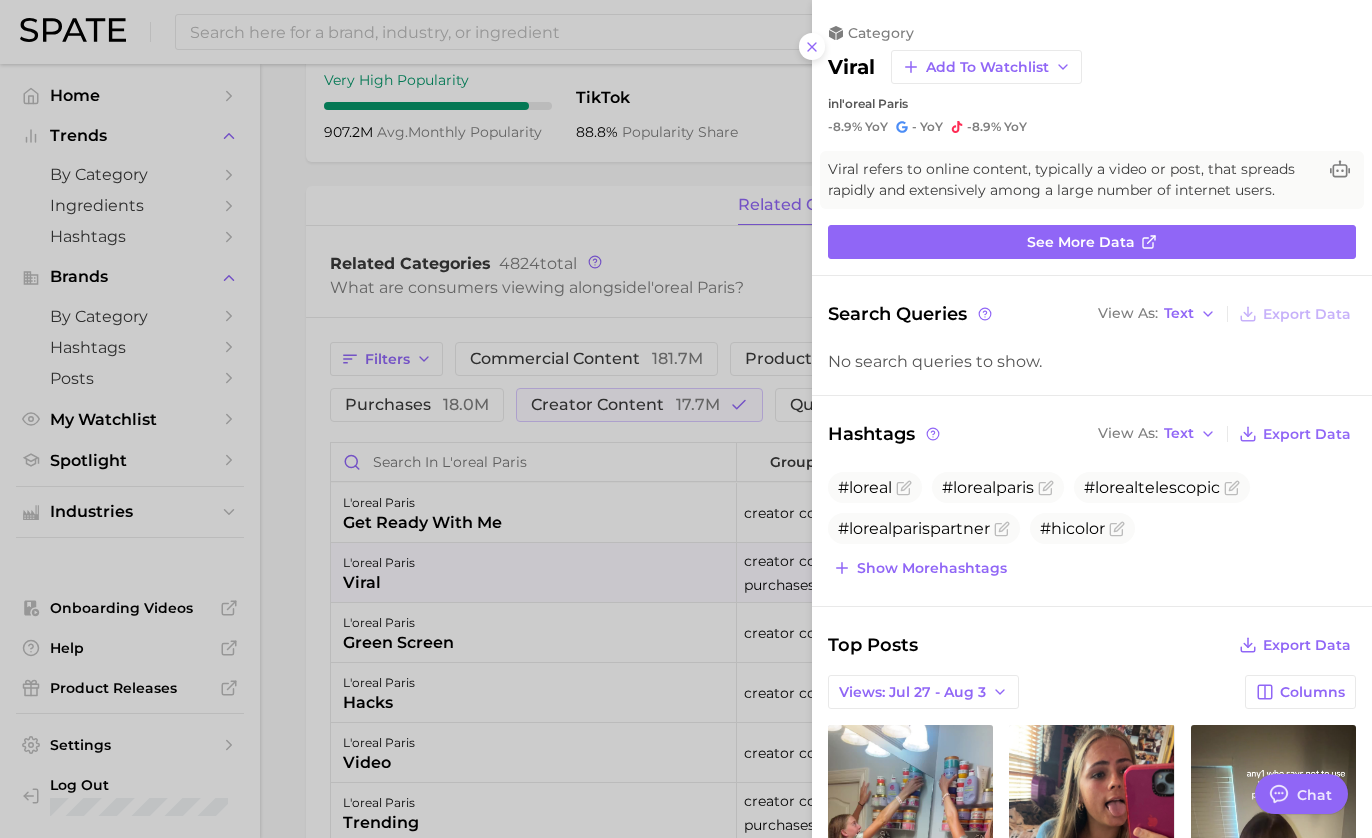 scroll, scrollTop: 0, scrollLeft: 0, axis: both 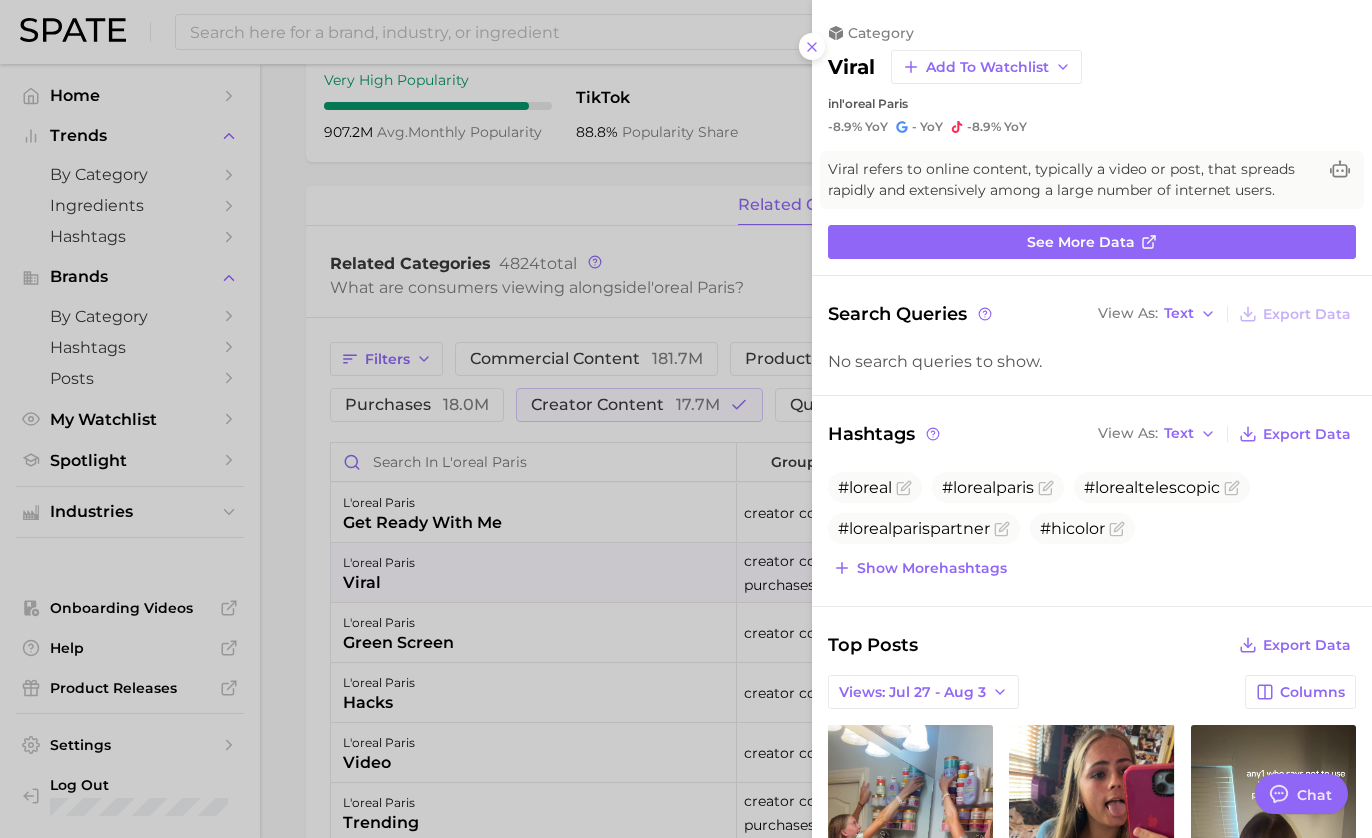 click at bounding box center [686, 419] 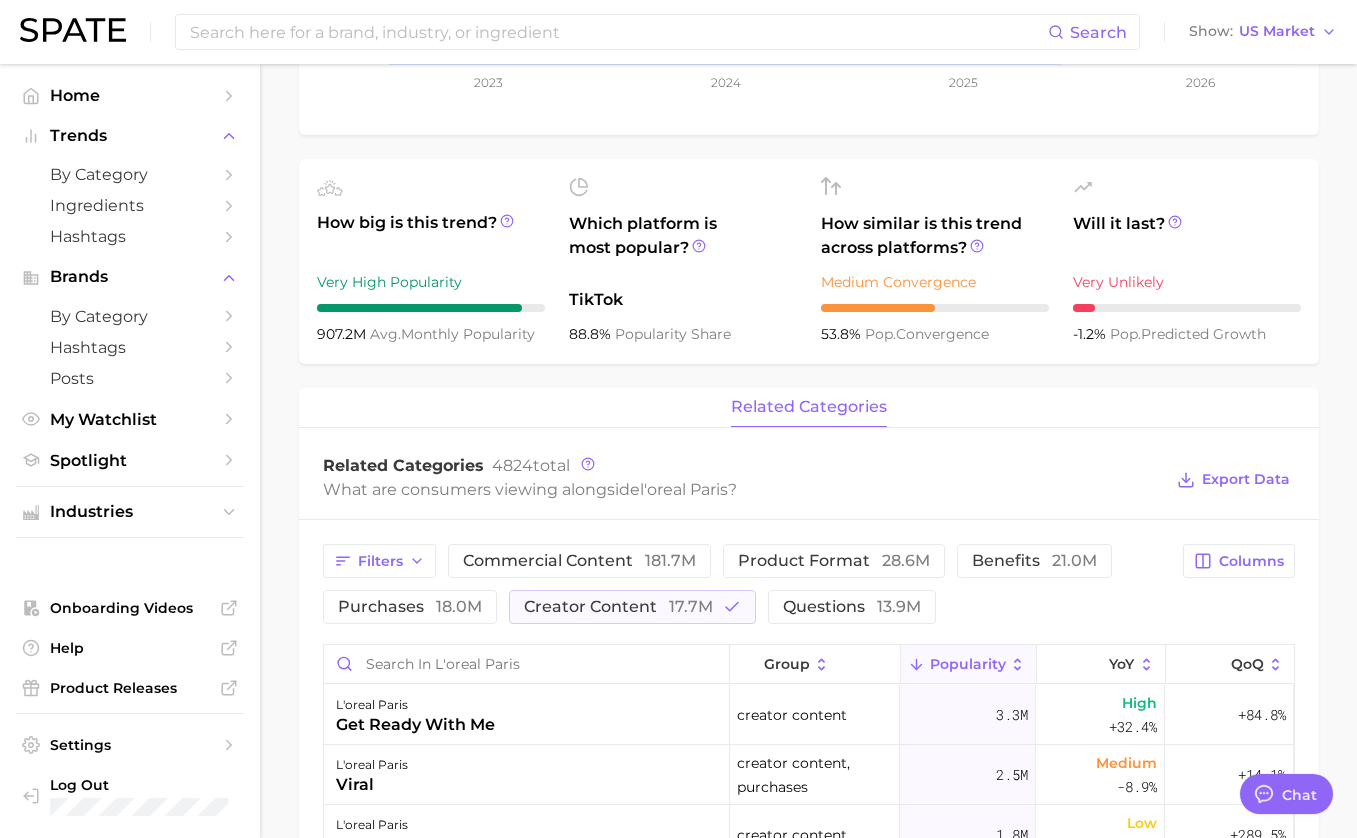 scroll, scrollTop: 0, scrollLeft: 0, axis: both 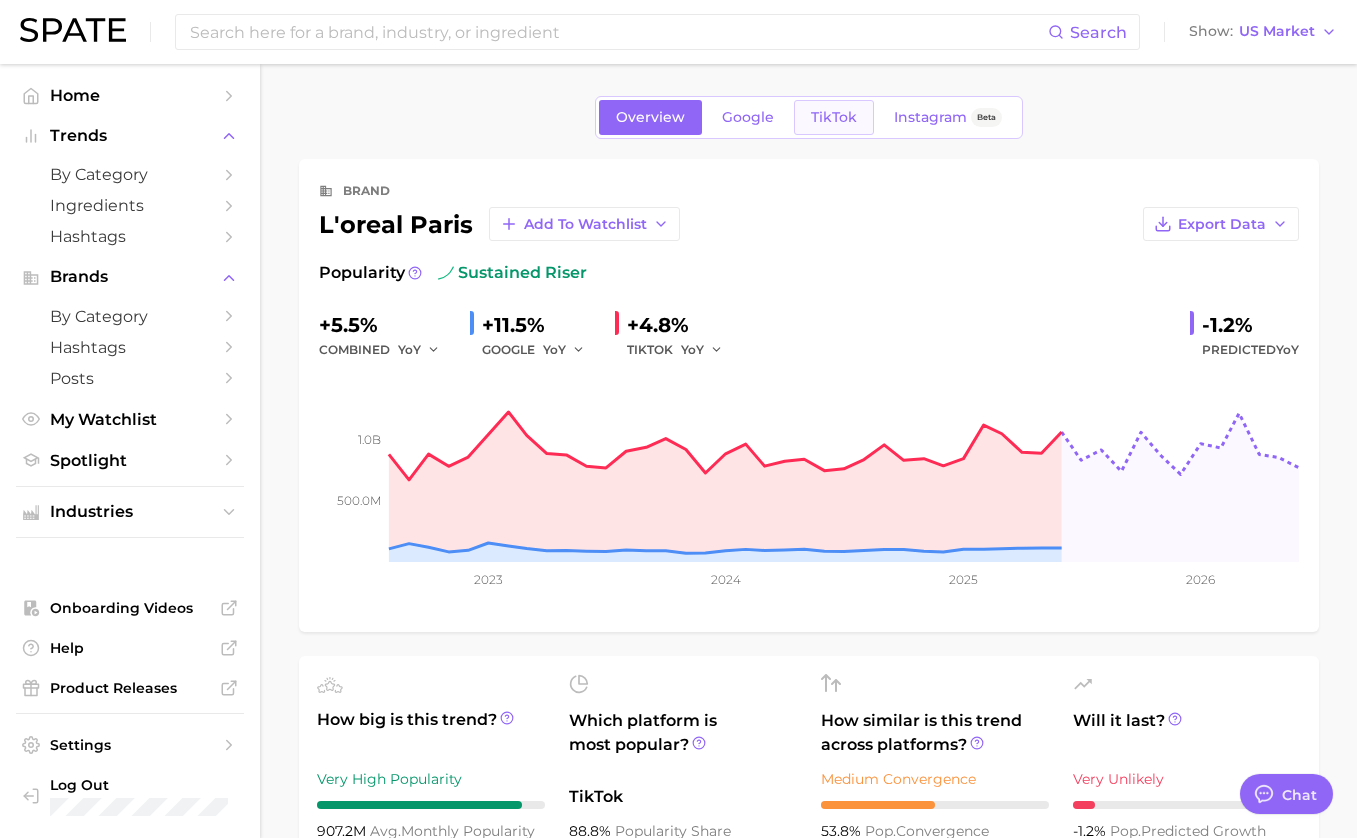 click on "TikTok" at bounding box center [834, 117] 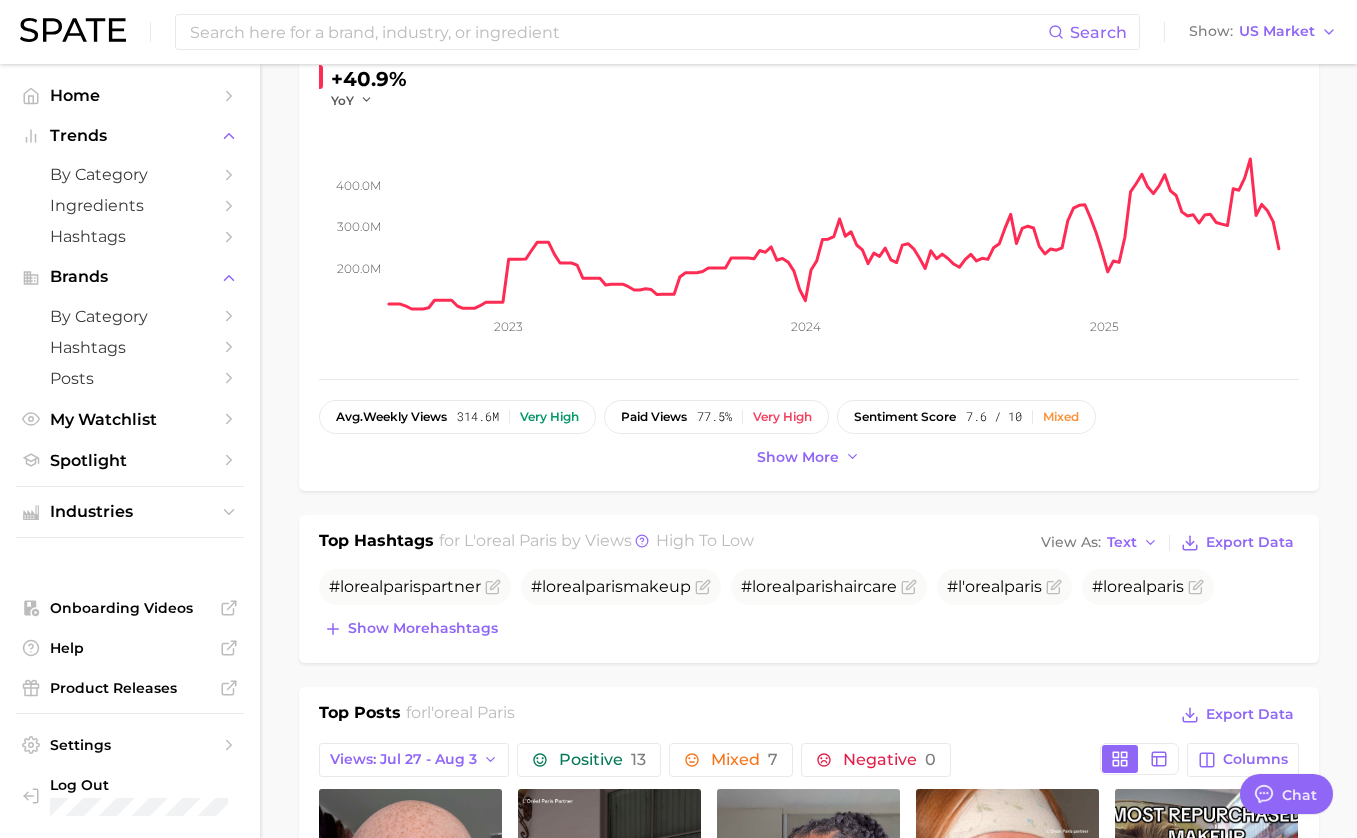 scroll, scrollTop: 247, scrollLeft: 0, axis: vertical 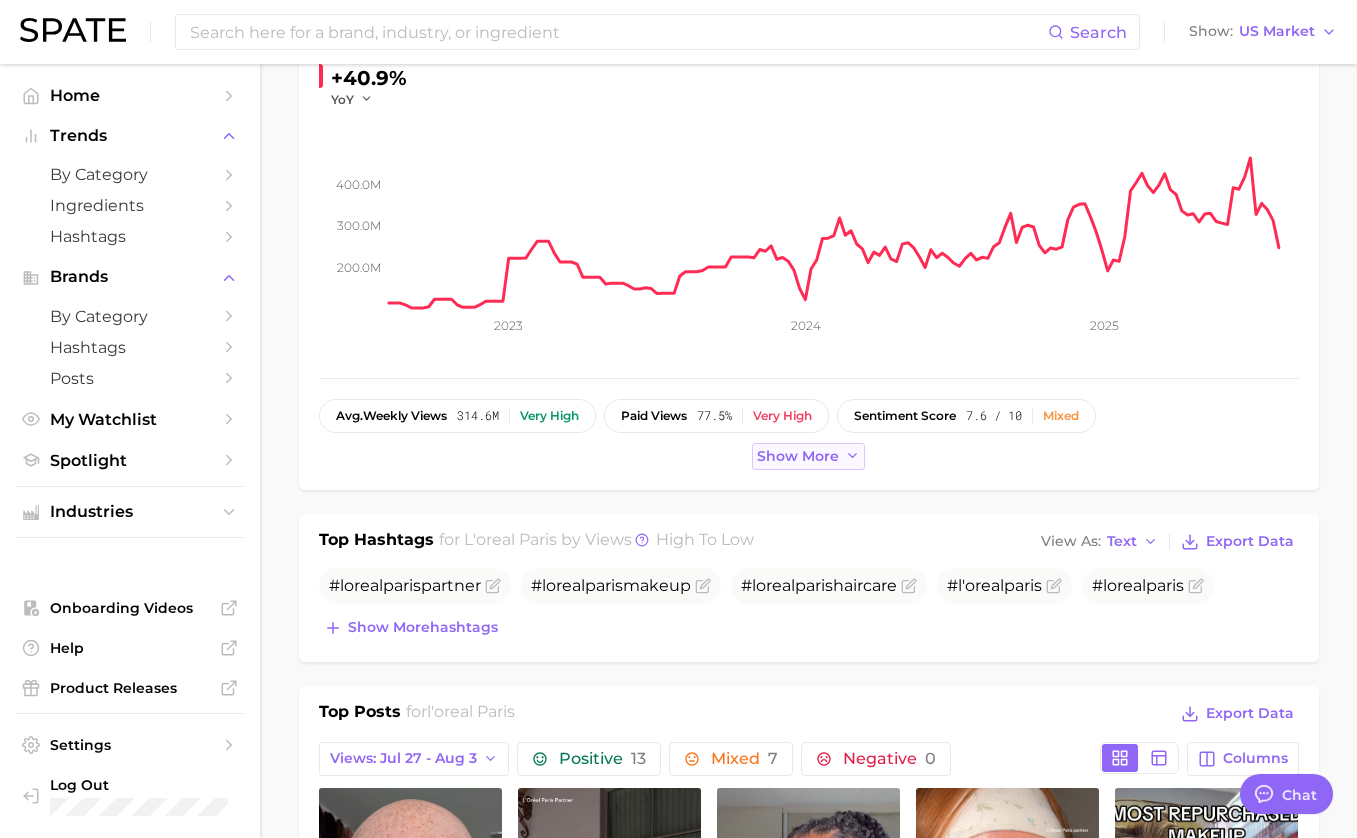 click 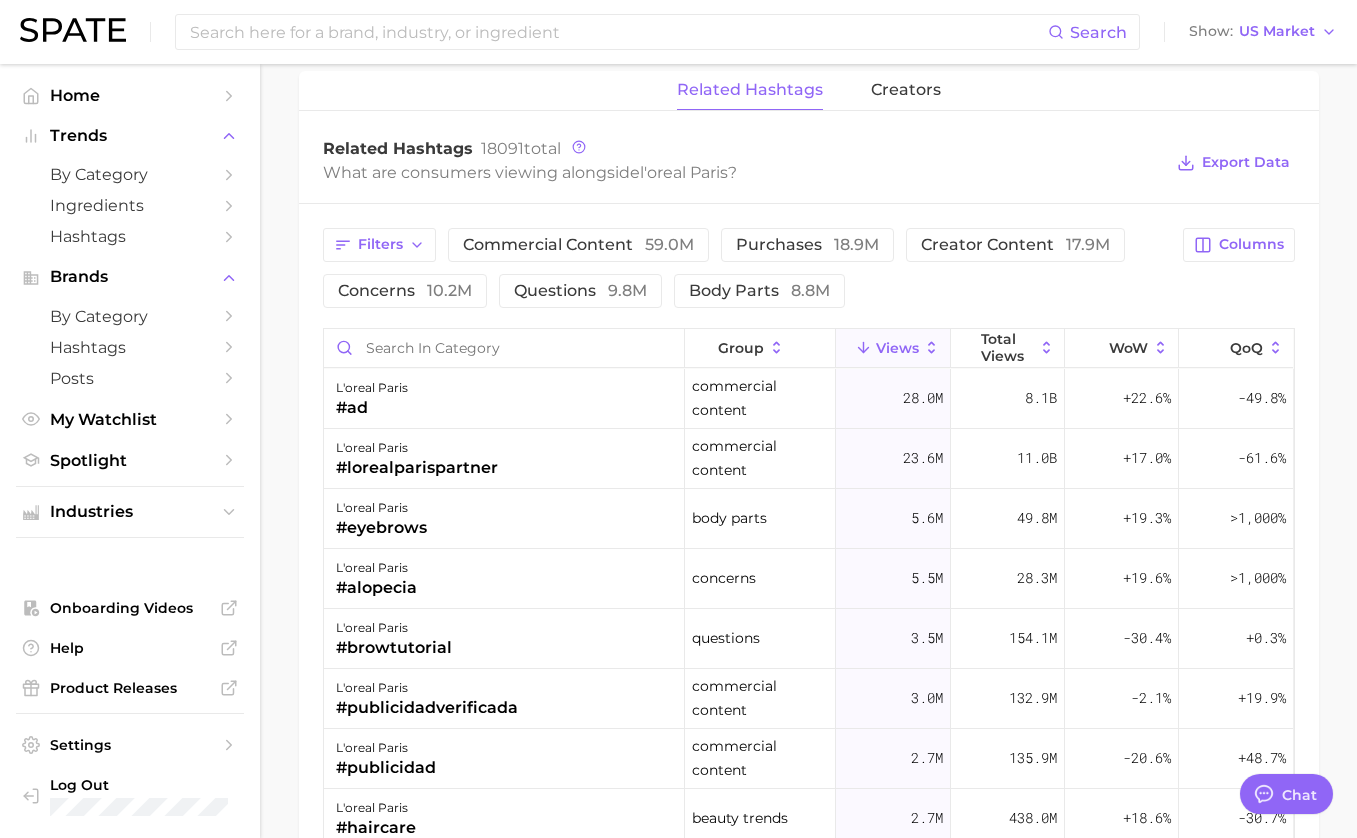 scroll, scrollTop: 1484, scrollLeft: 0, axis: vertical 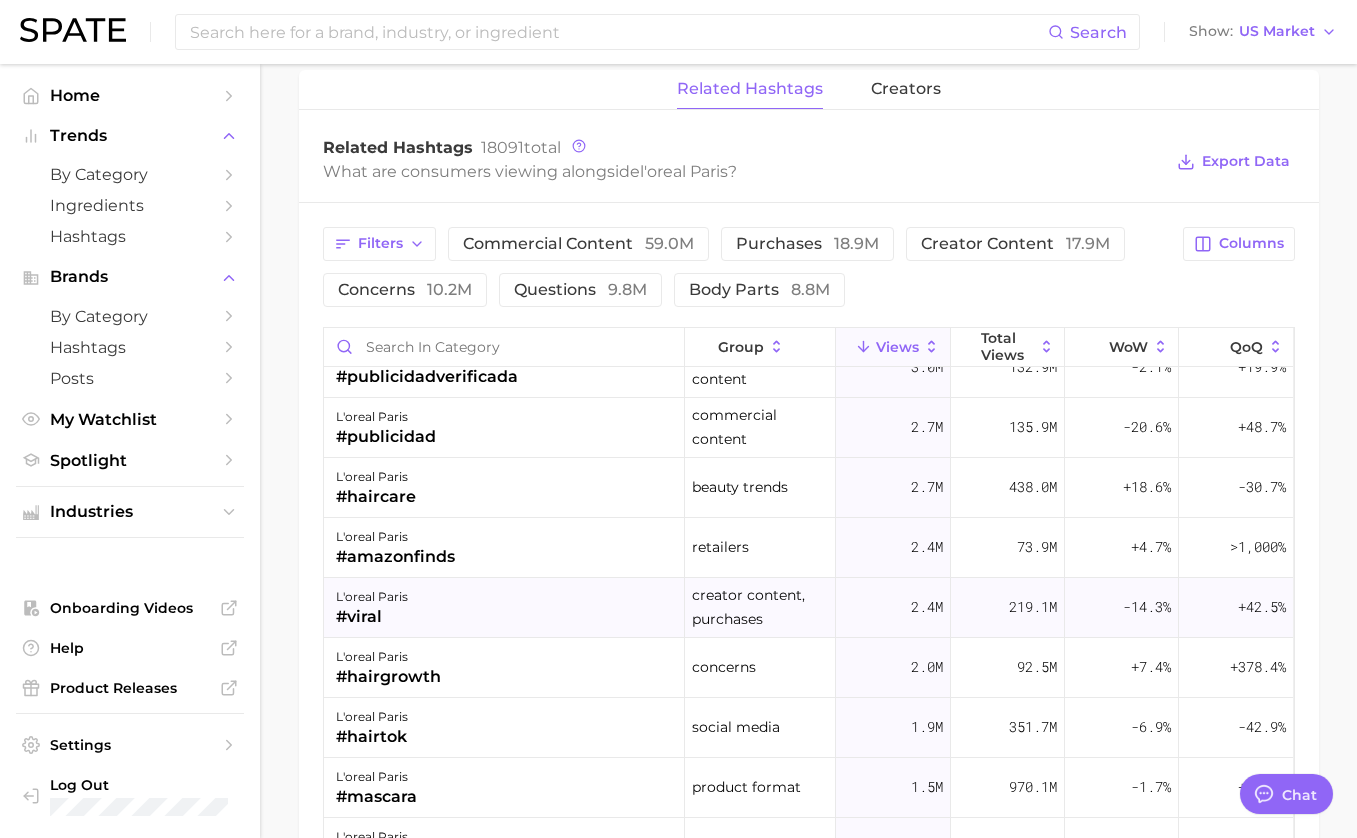 click on "l'oreal paris #viral" at bounding box center [504, 608] 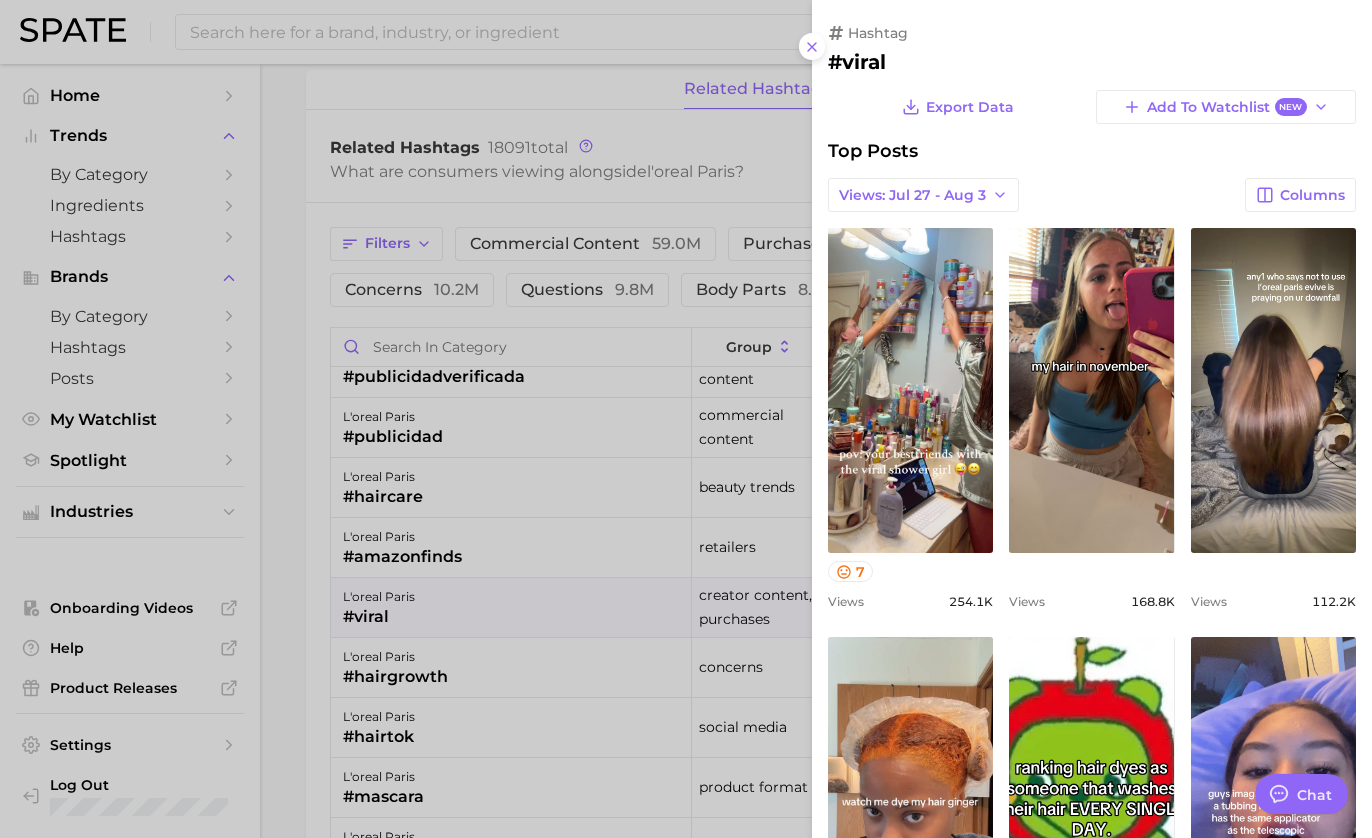 scroll, scrollTop: 0, scrollLeft: 0, axis: both 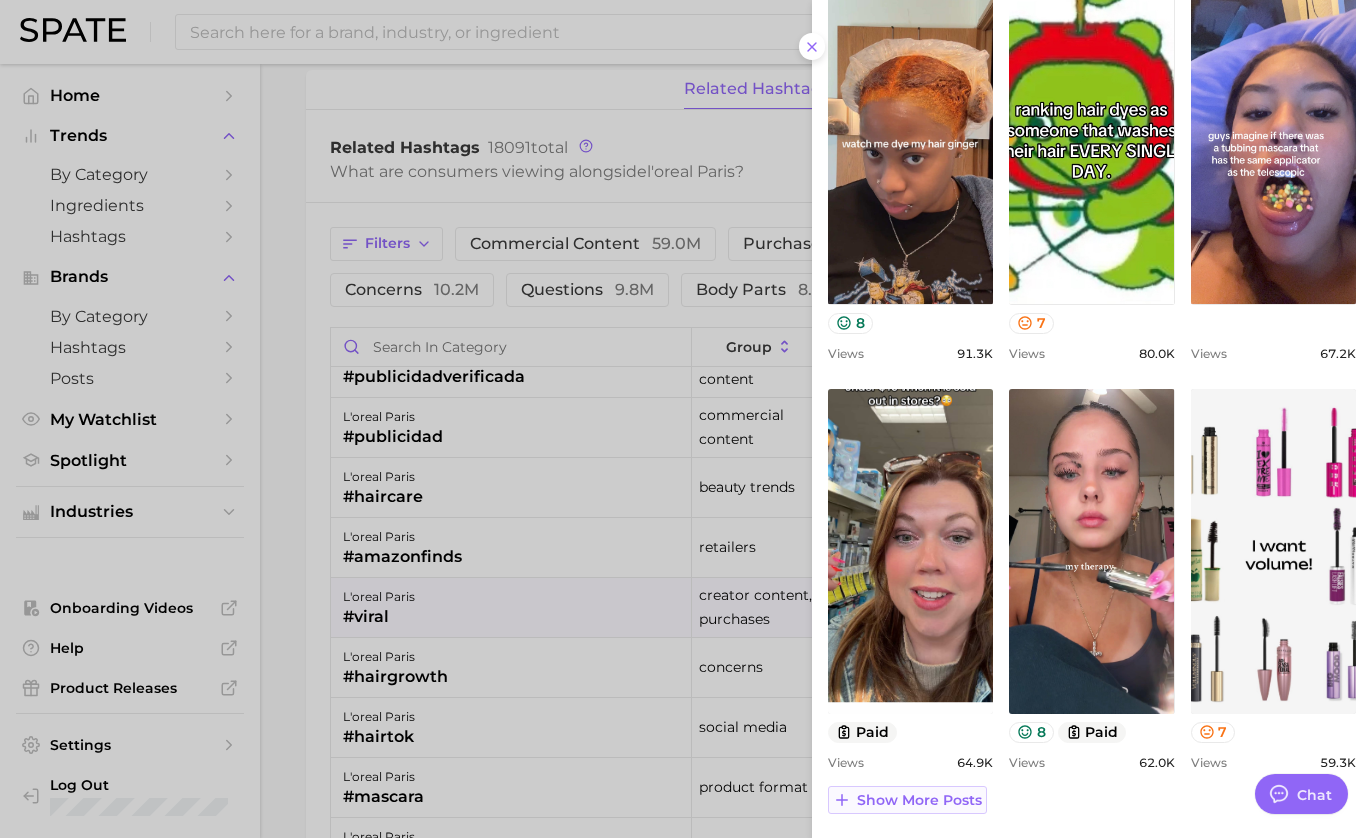 click on "Show more posts" at bounding box center (919, 800) 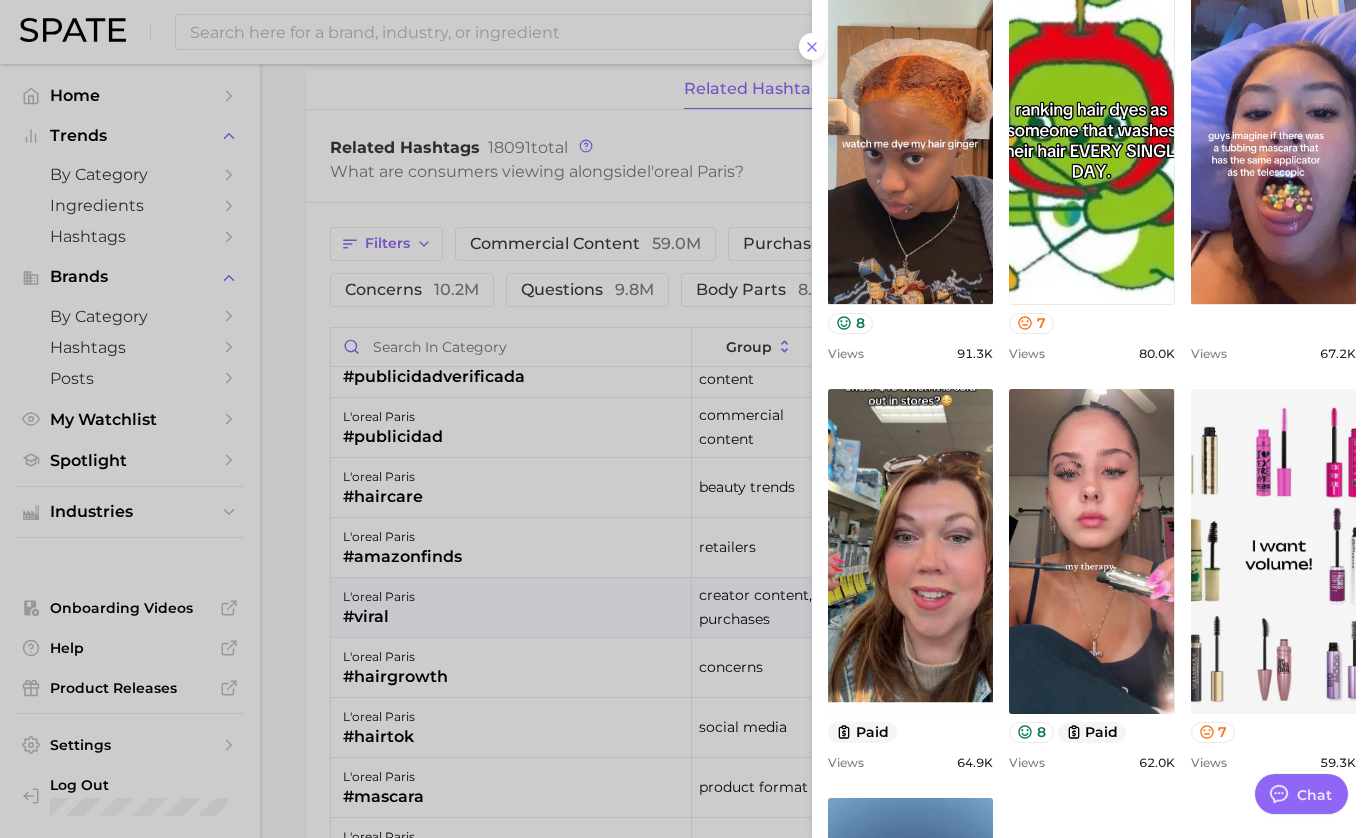 scroll, scrollTop: 0, scrollLeft: 0, axis: both 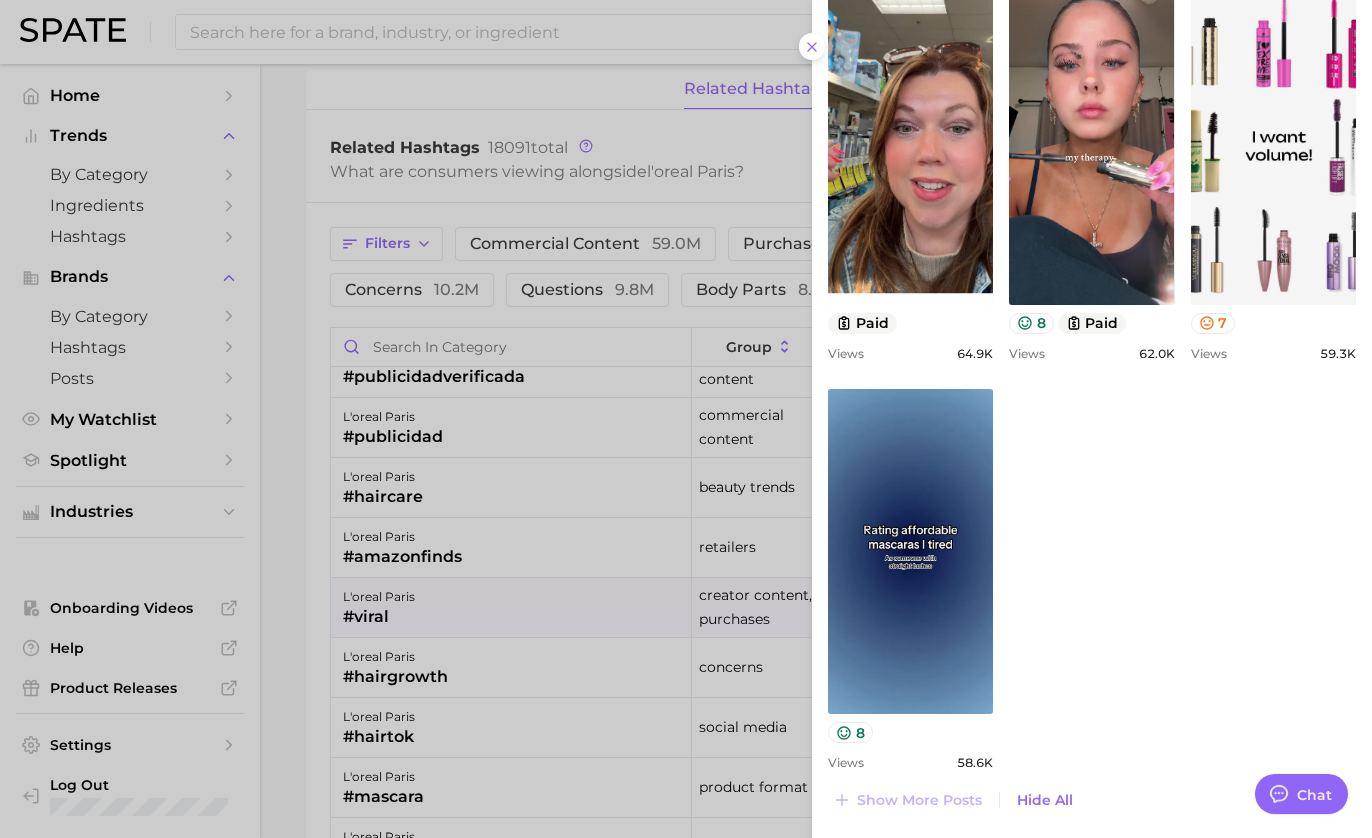 click at bounding box center [686, 419] 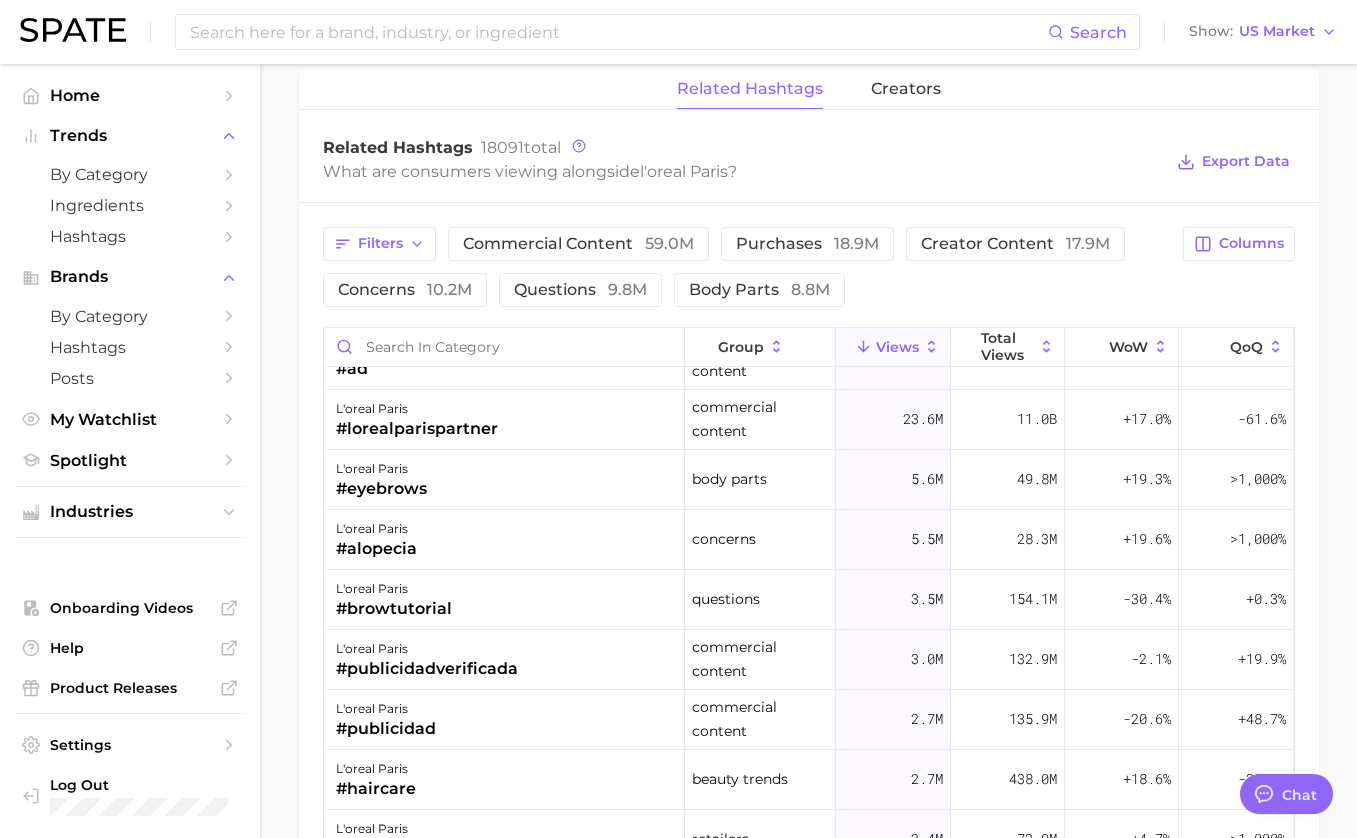 scroll, scrollTop: 0, scrollLeft: 0, axis: both 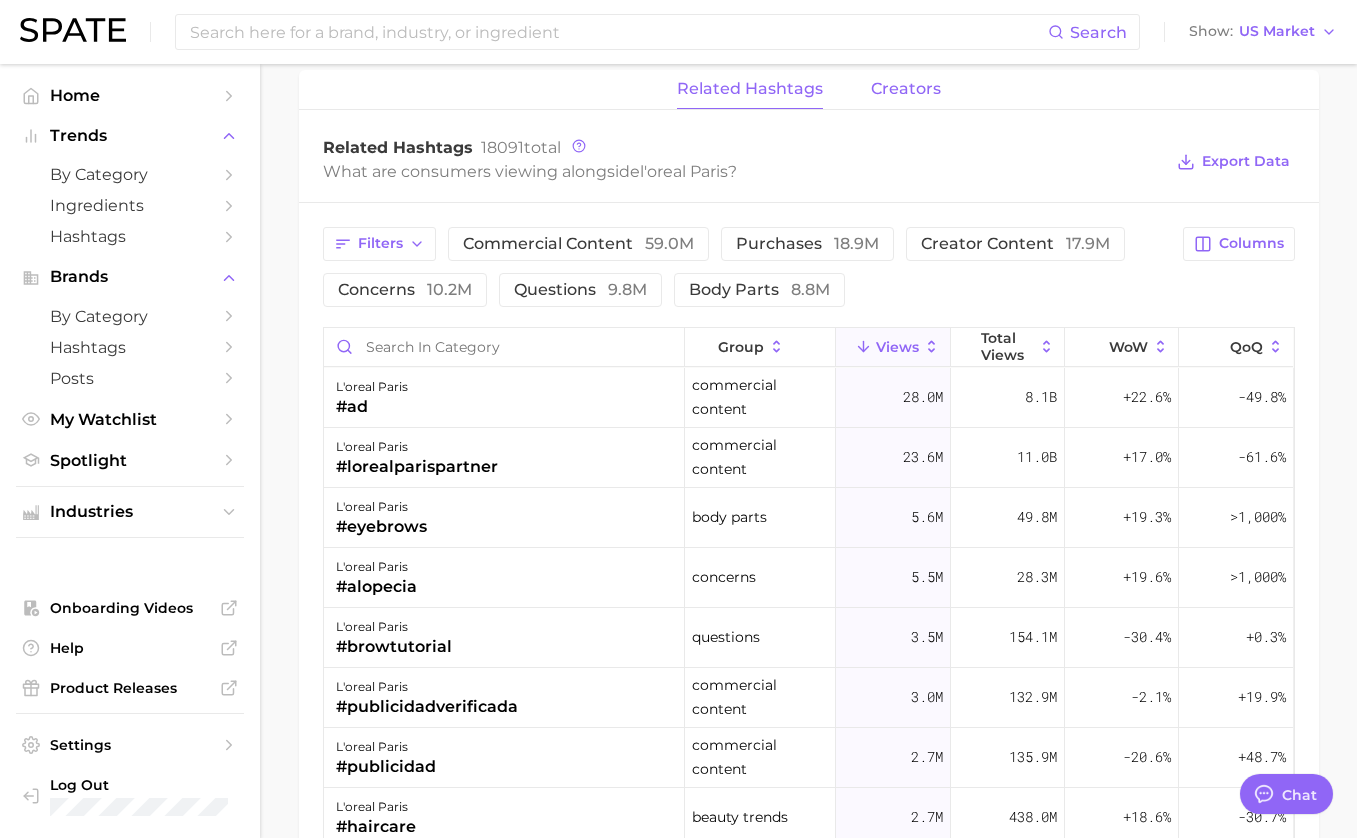click on "creators" at bounding box center [906, 89] 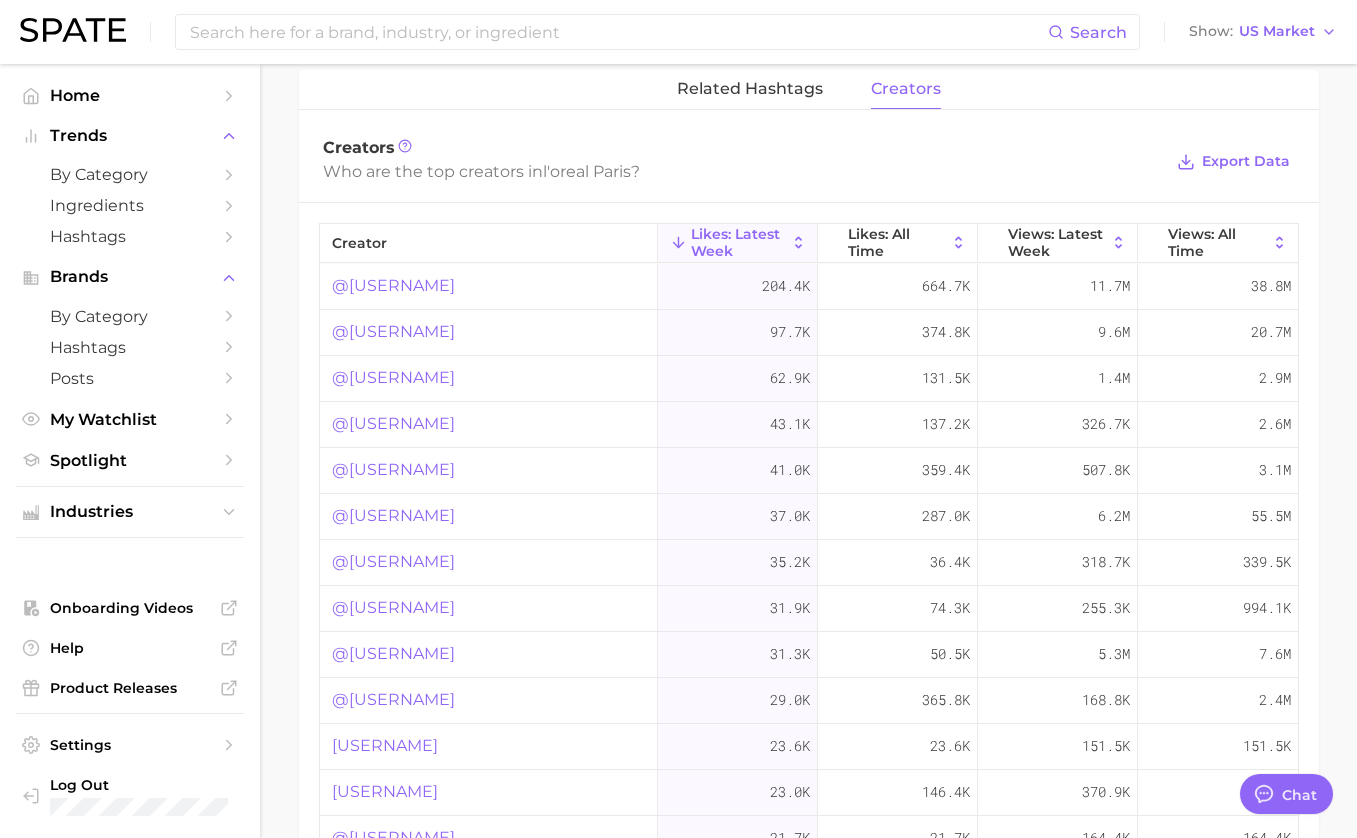 click on "related hashtags creators" at bounding box center [809, 90] 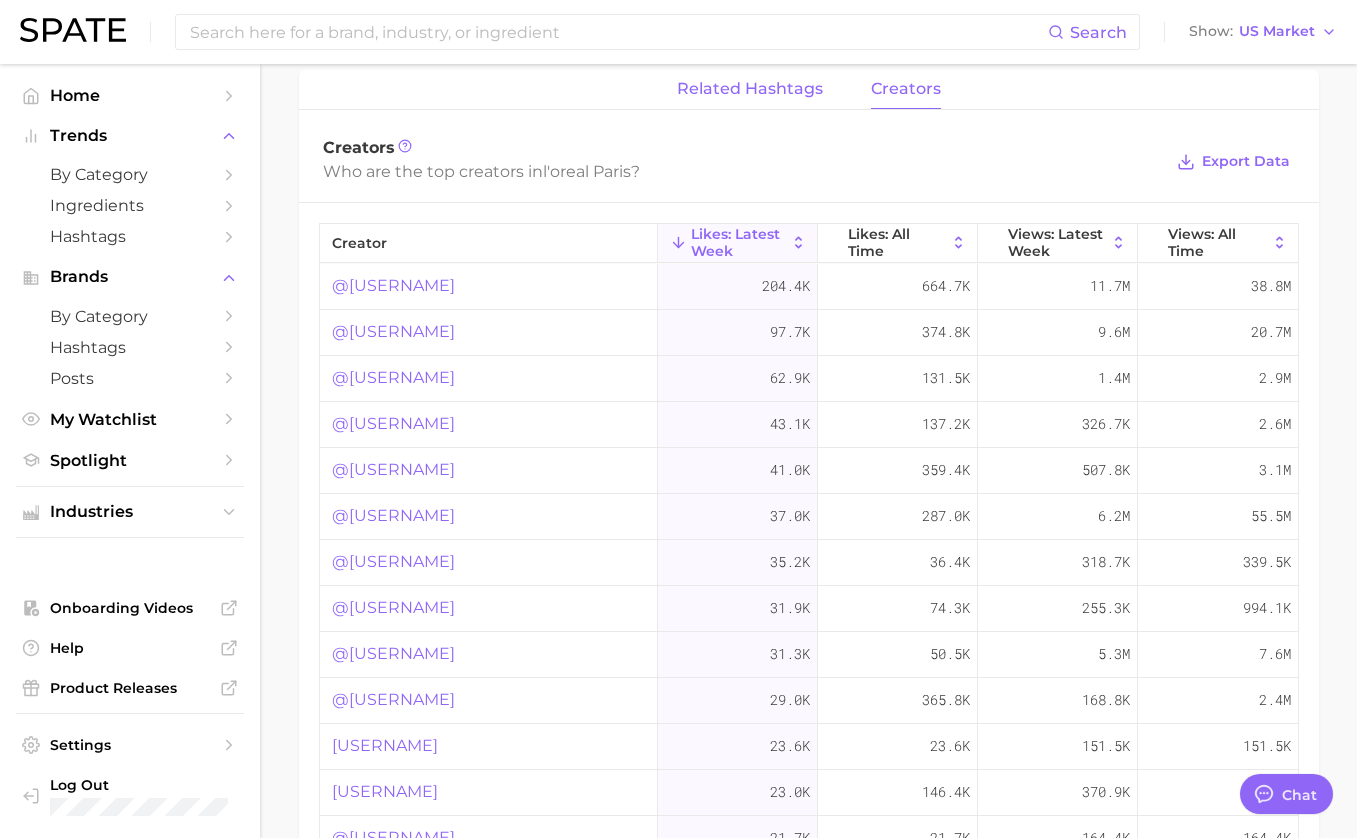 click on "related hashtags" at bounding box center (750, 89) 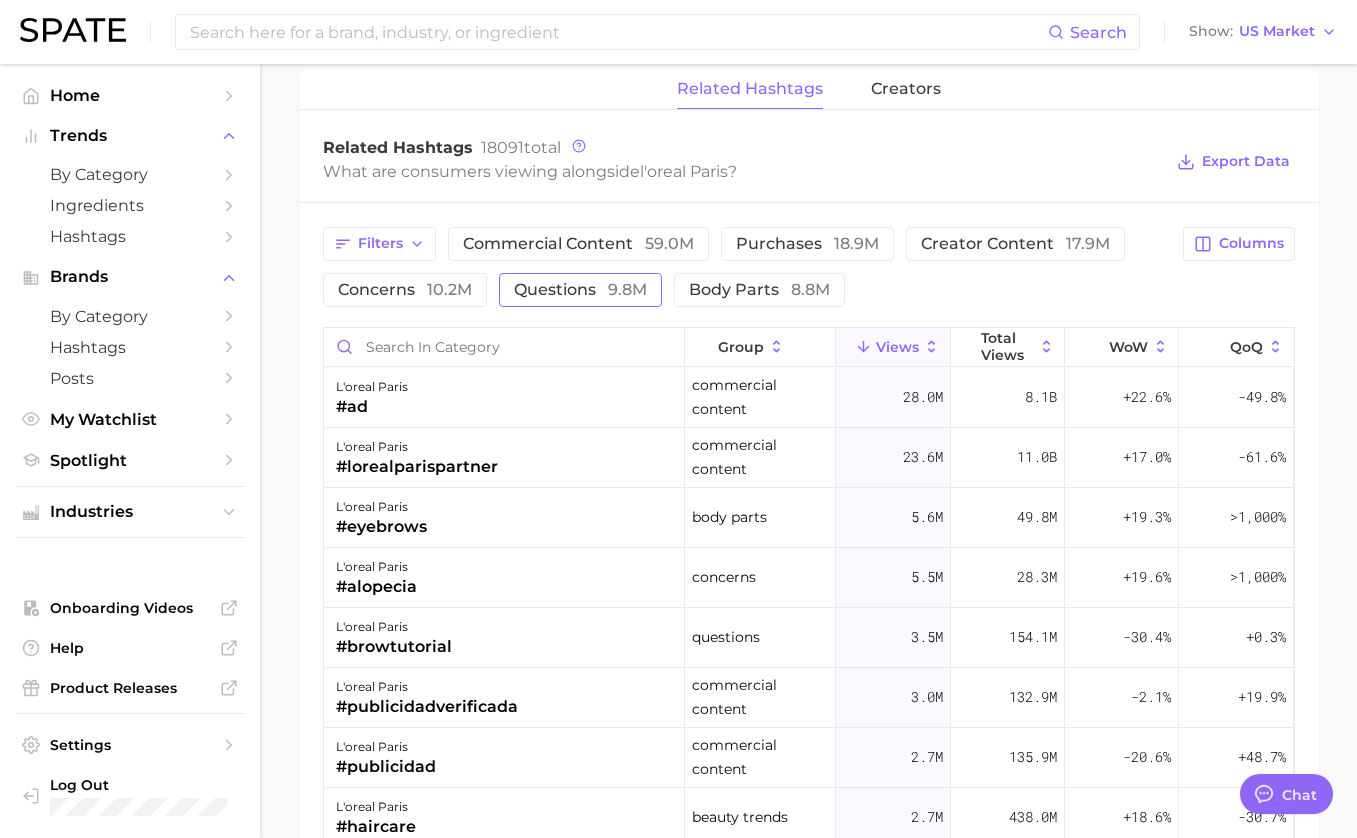 click on "questions   9.8m" at bounding box center (580, 290) 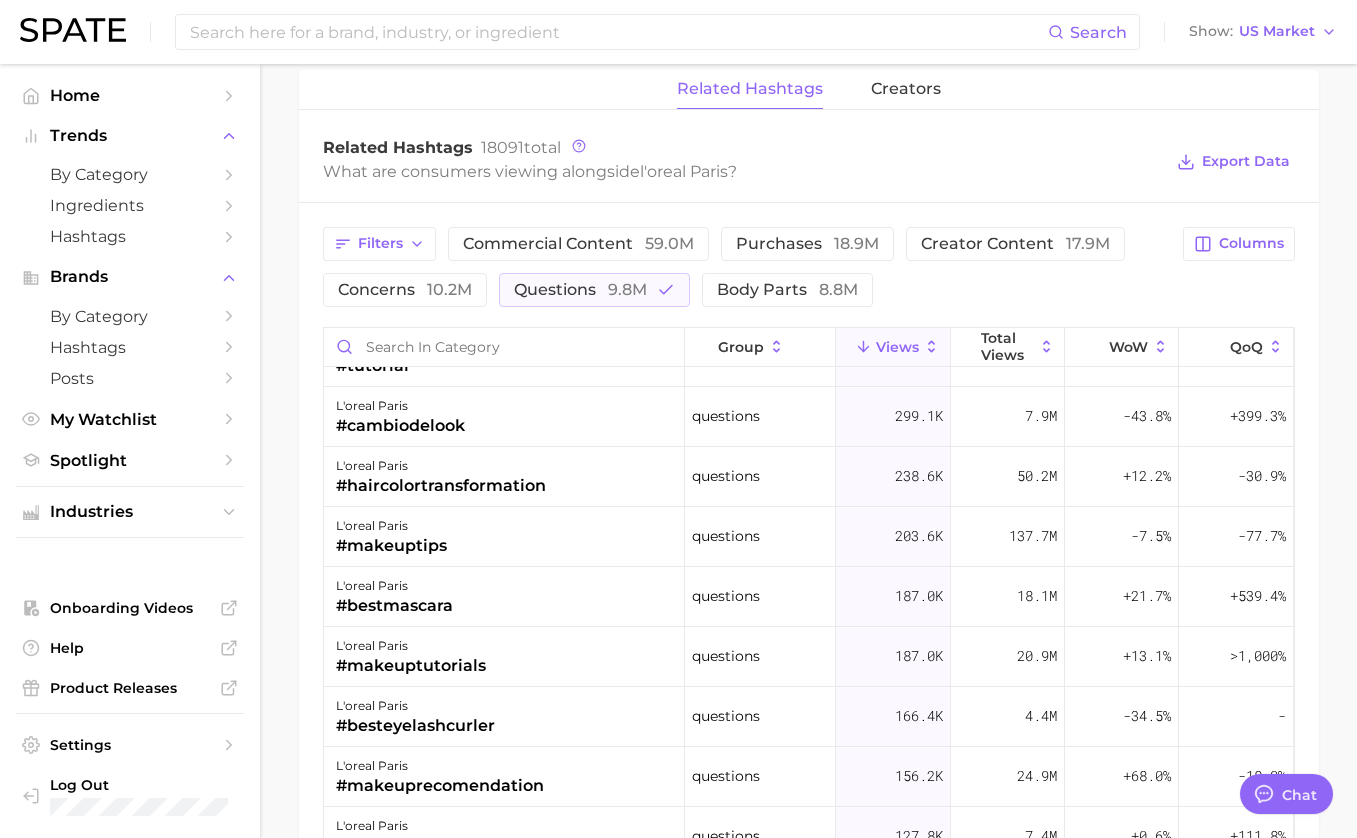 scroll, scrollTop: 282, scrollLeft: 0, axis: vertical 